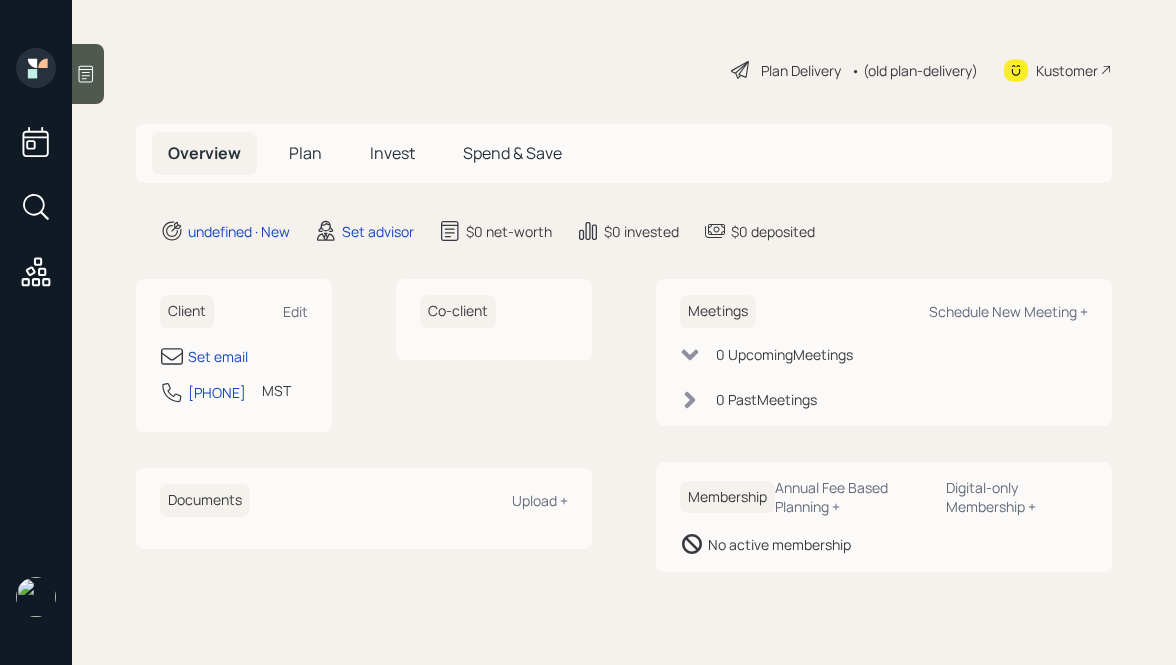 scroll, scrollTop: 0, scrollLeft: 0, axis: both 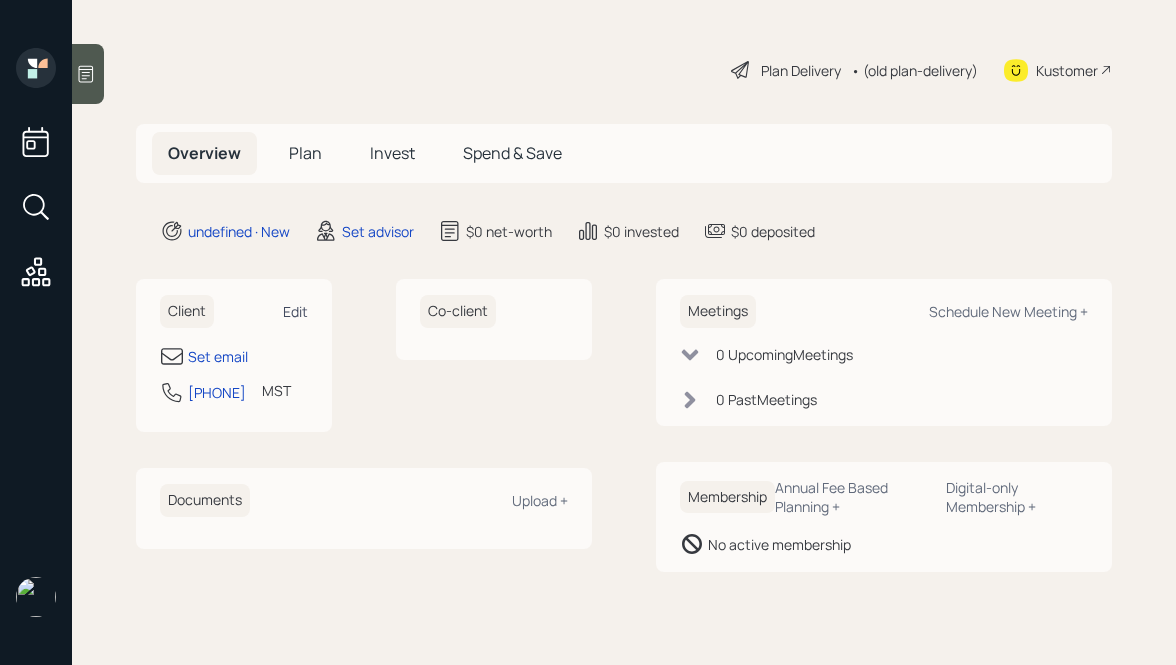 click on "Edit" at bounding box center [295, 311] 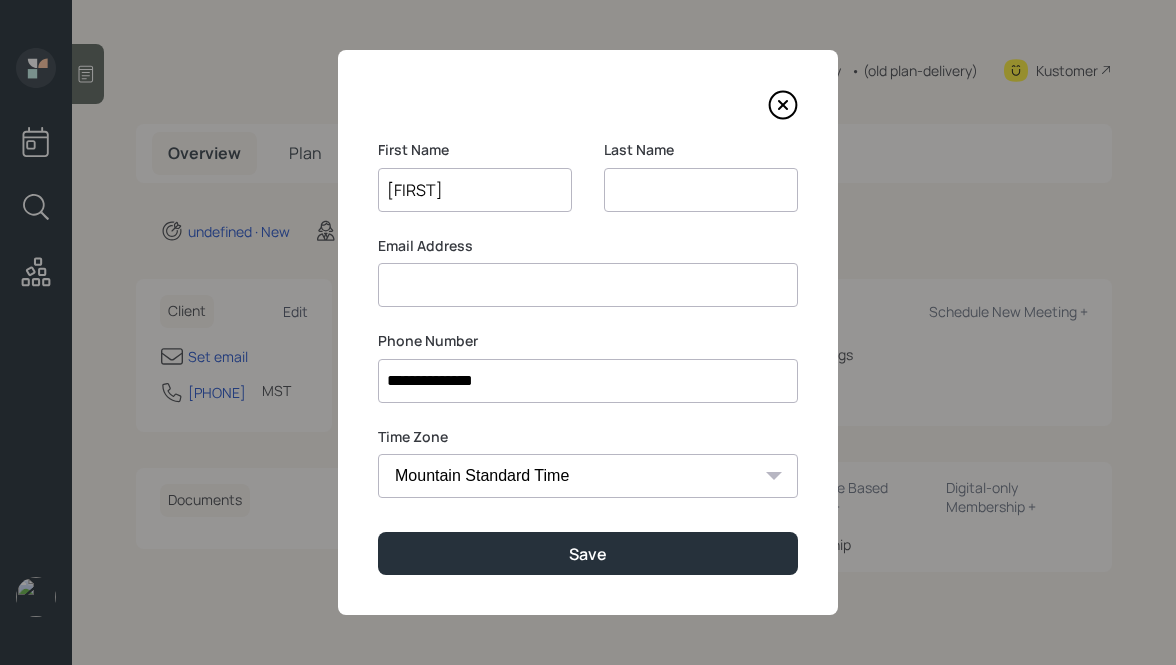 type on "[FIRST]" 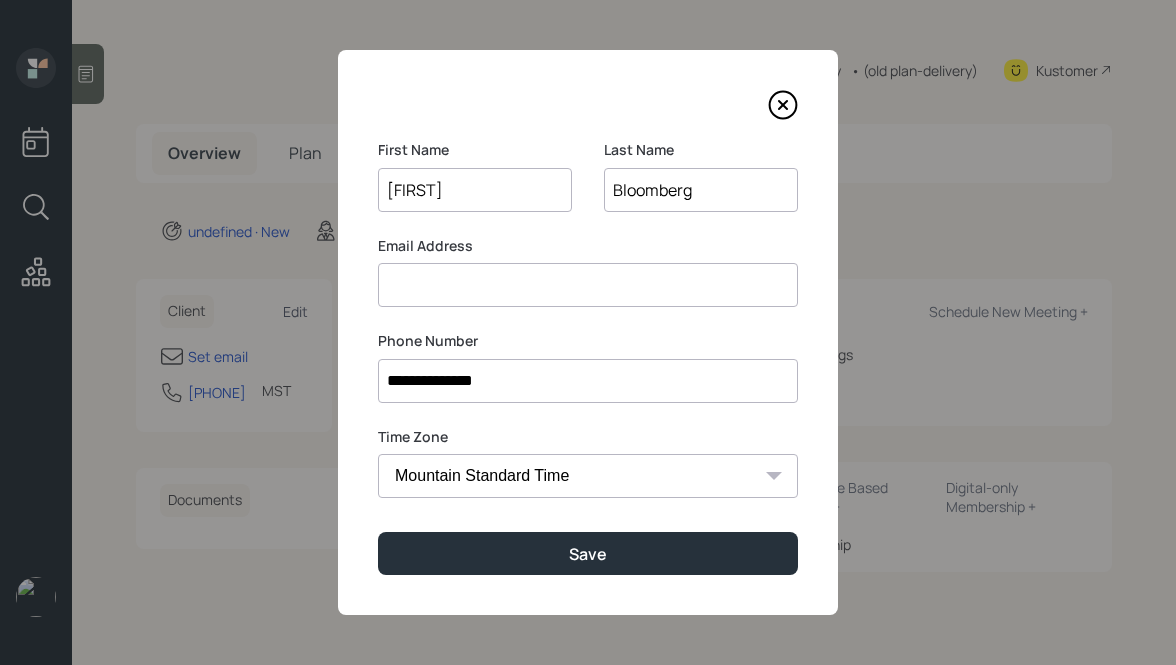 type on "Bloomberg" 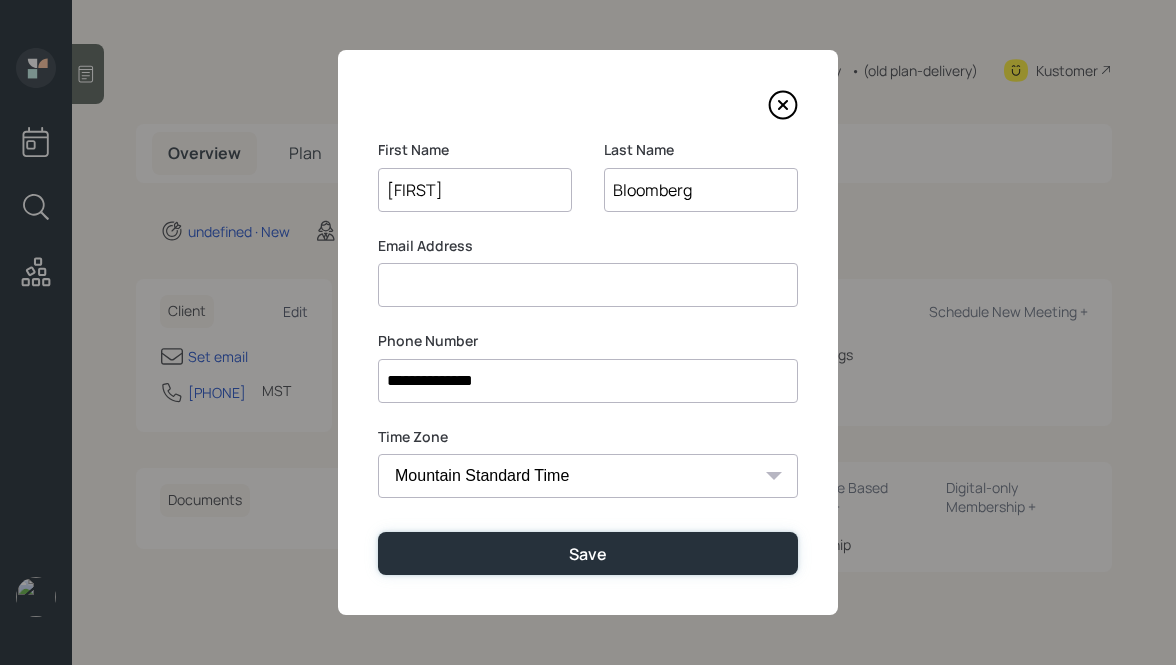 type 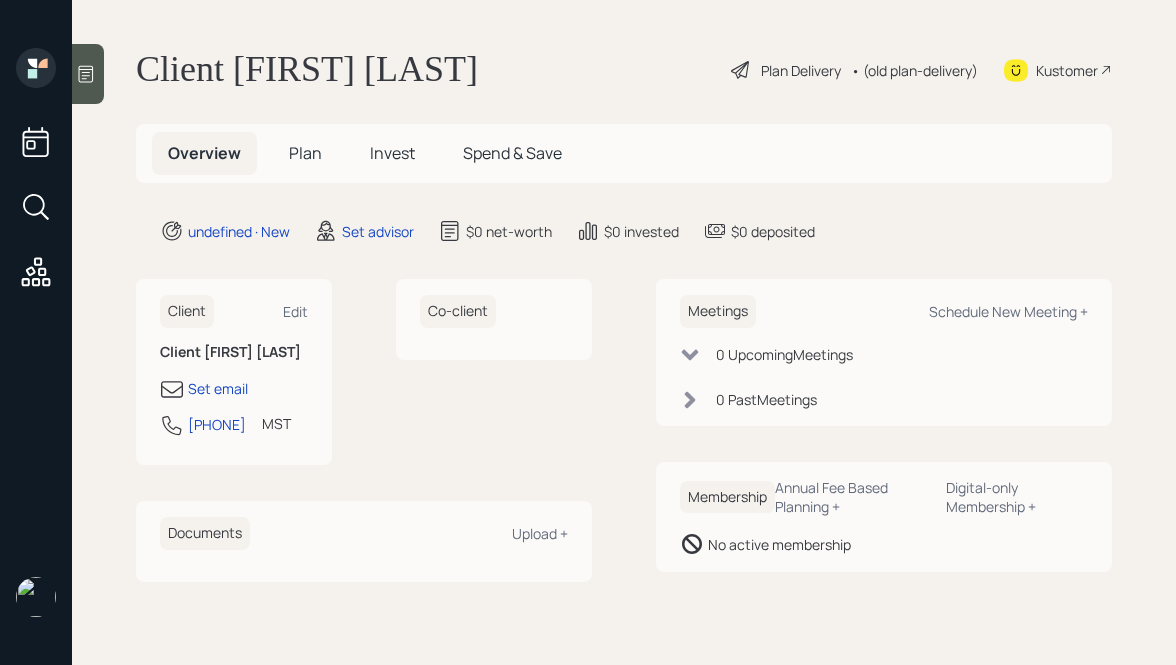 click at bounding box center (86, 74) 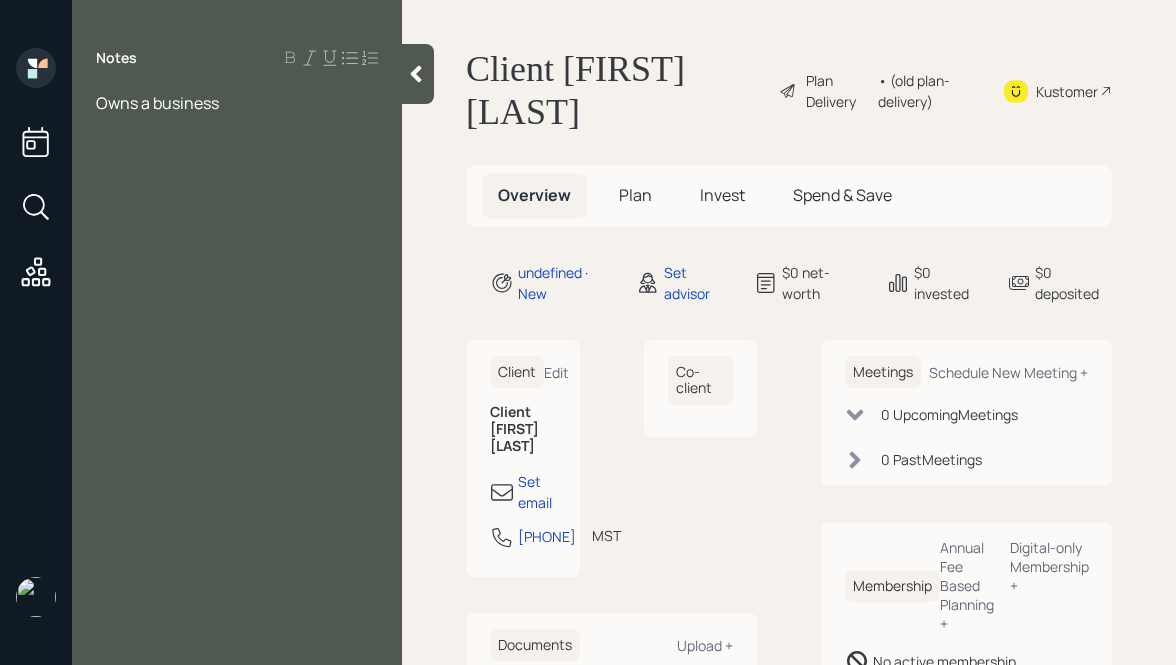 click on "Owns a business" at bounding box center (237, 103) 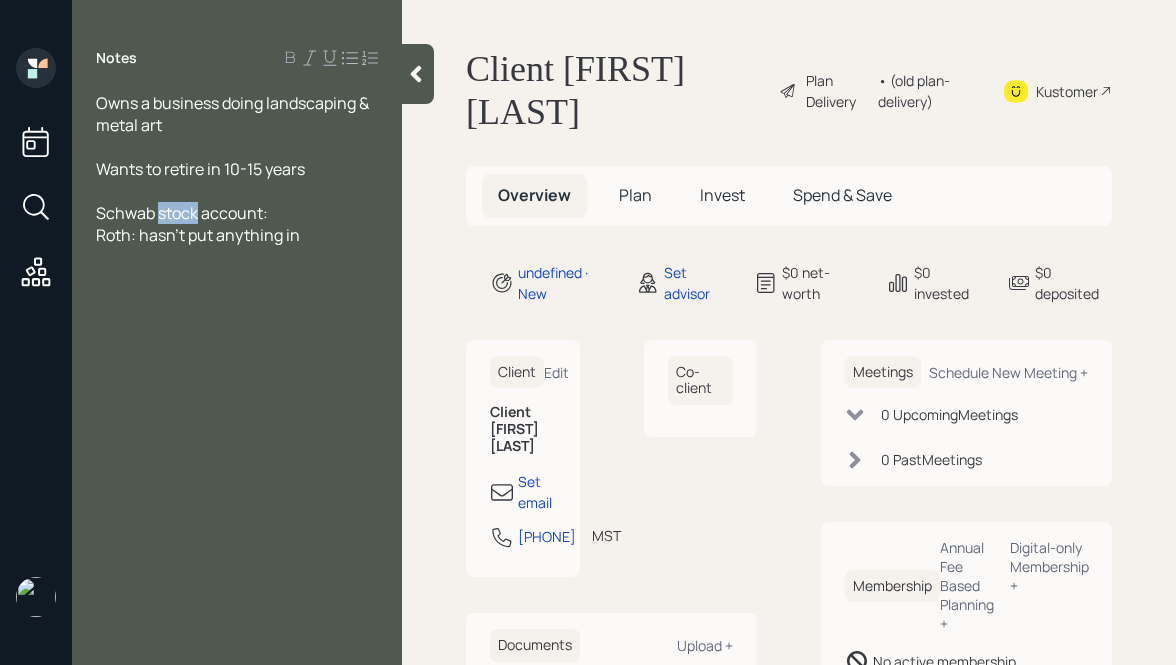 drag, startPoint x: 197, startPoint y: 211, endPoint x: 157, endPoint y: 216, distance: 40.311287 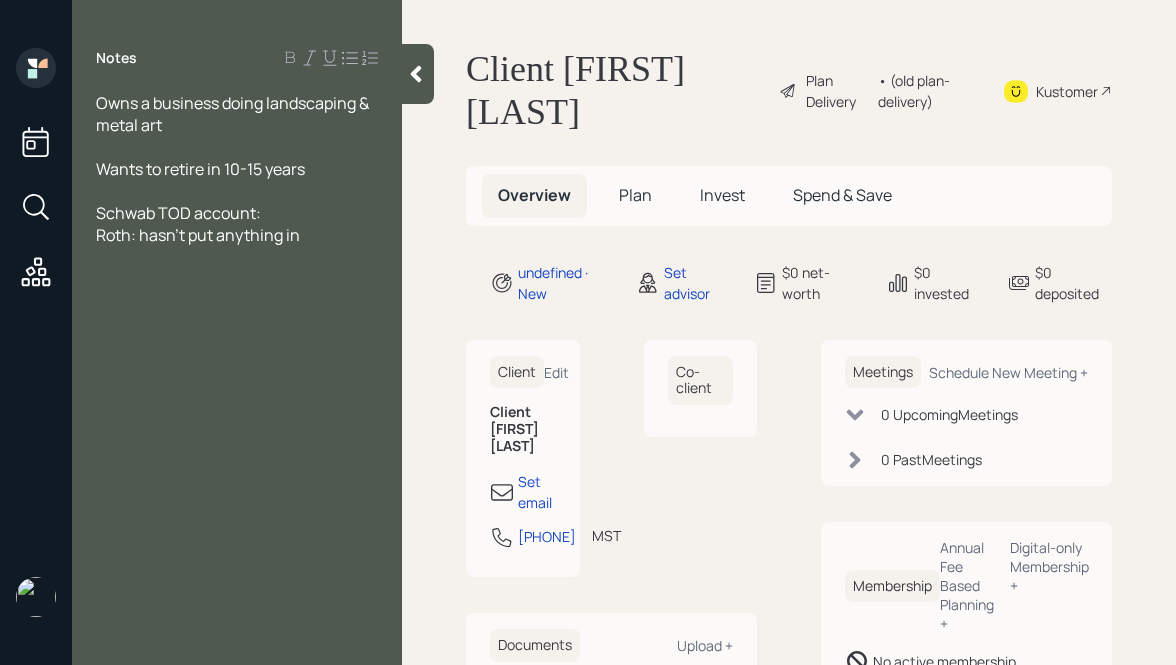 click on "Schwab TOD account:" at bounding box center [237, 114] 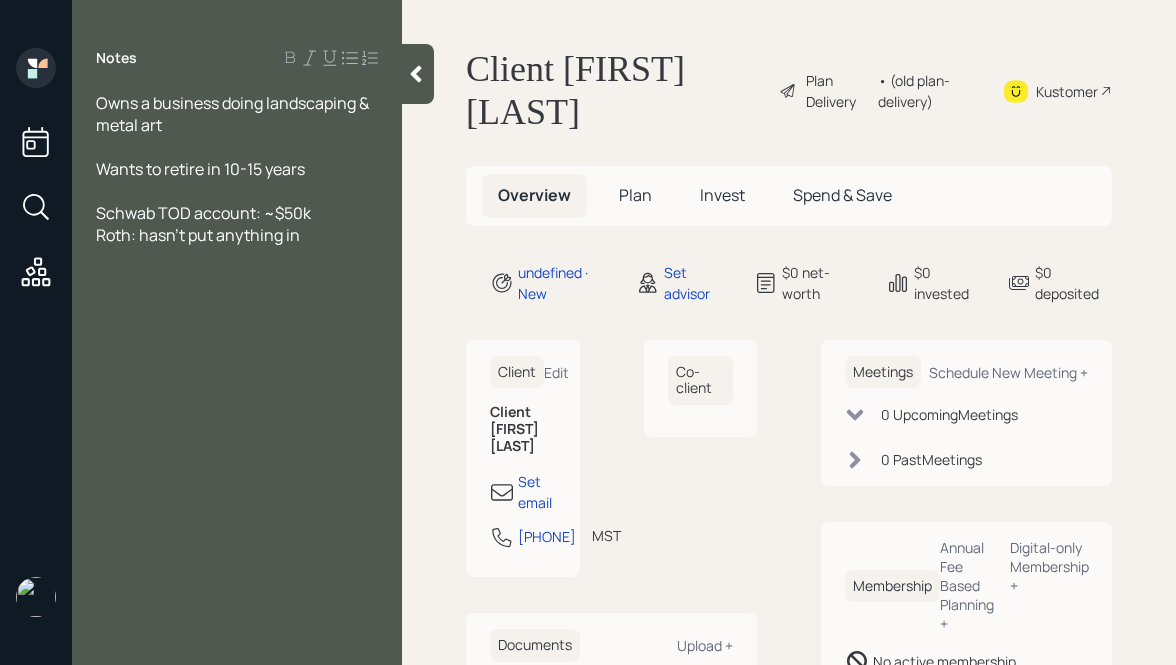 click on "Schwab TOD account: ~$50k" at bounding box center [234, 114] 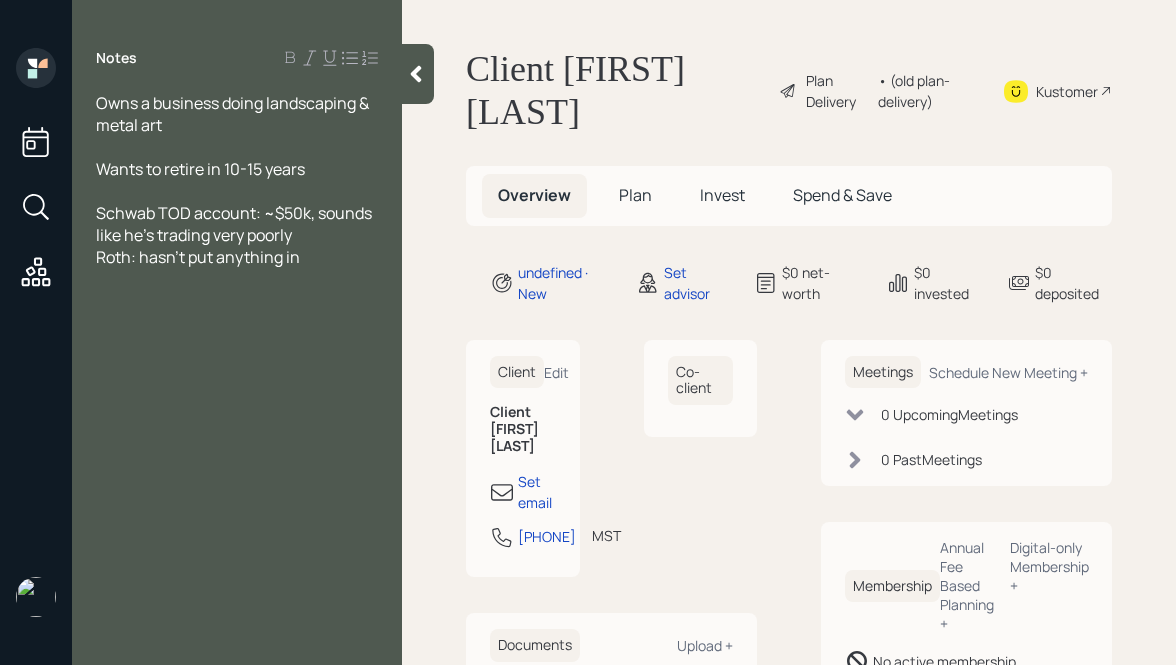 click on "Owns a business doing landscaping & metal art" at bounding box center [234, 114] 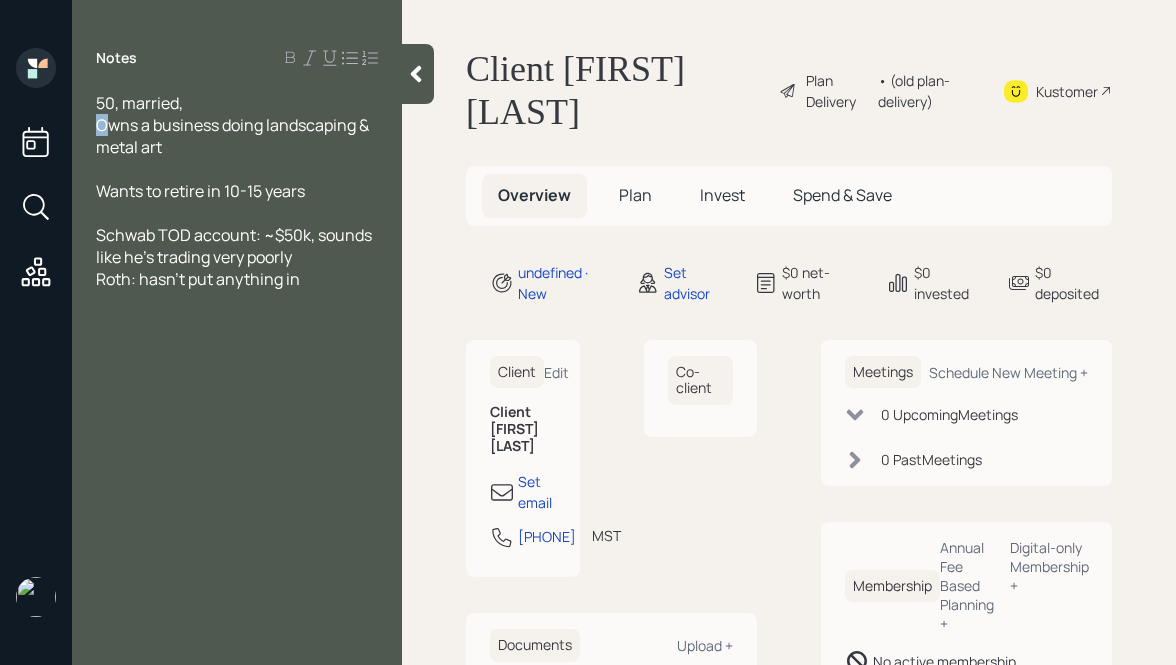 click on "Owns a business doing landscaping & metal art" at bounding box center (139, 103) 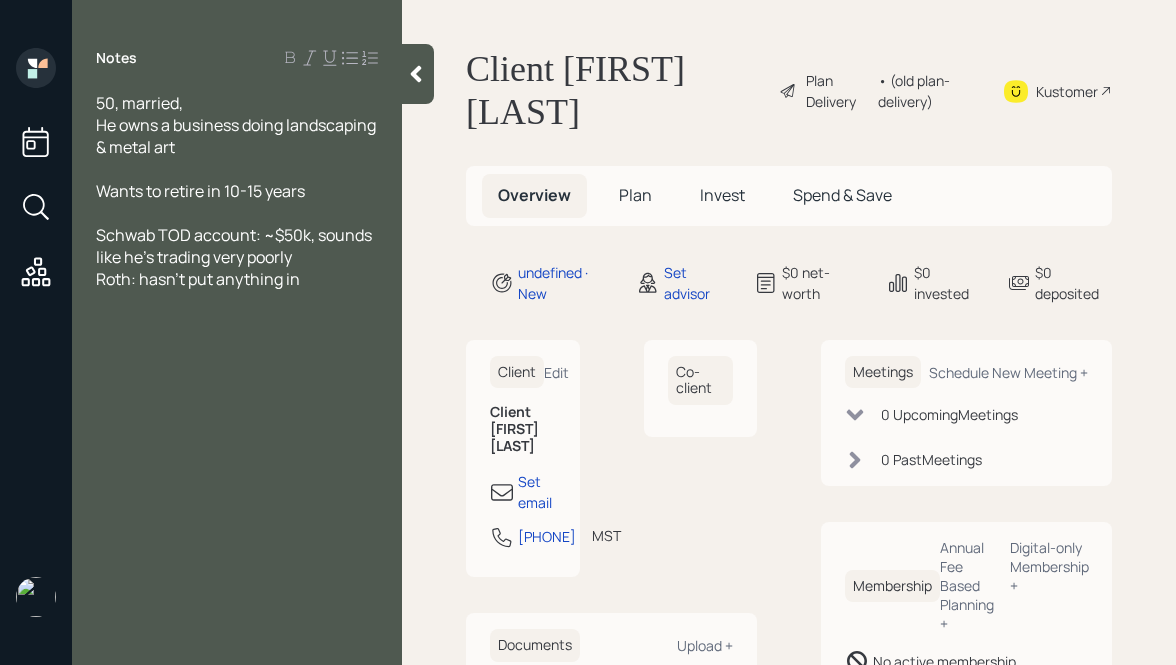 click on "He owns a business doing landscaping & metal art" at bounding box center (237, 103) 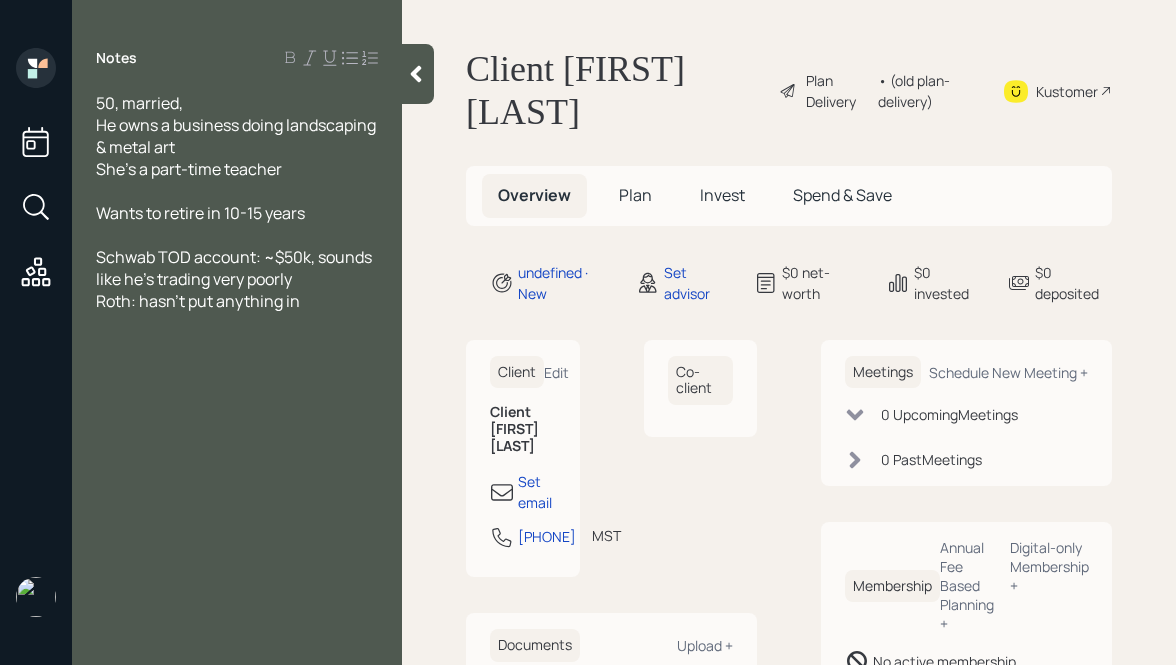 click on "50, married," at bounding box center [237, 103] 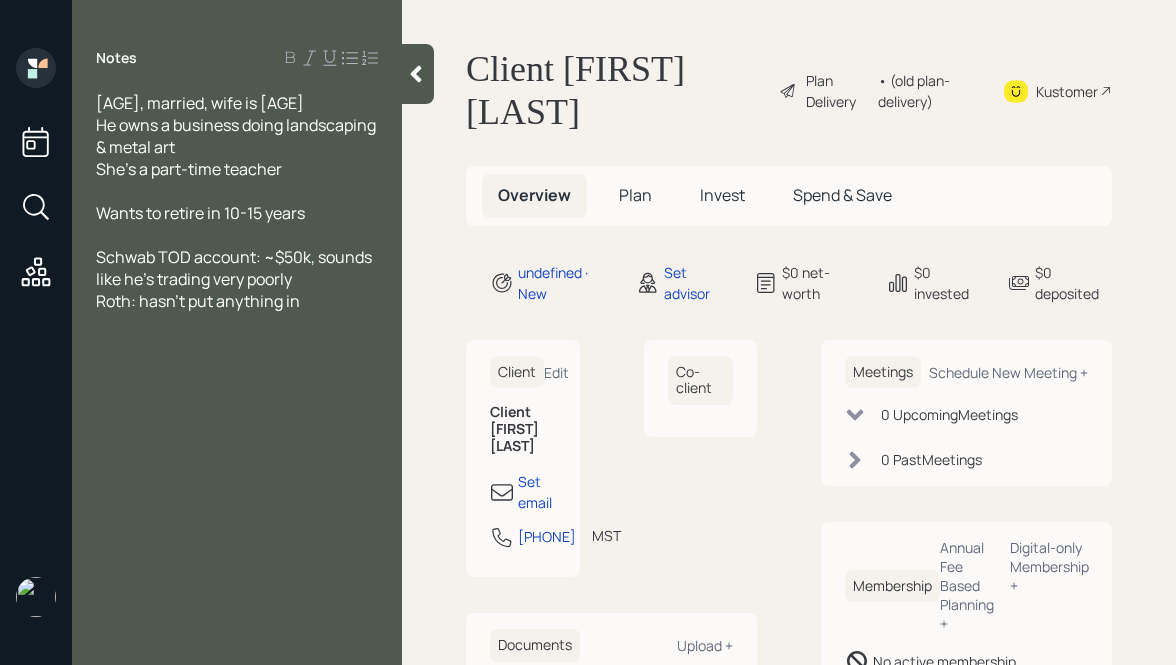 click on "She's a part-time teacher" at bounding box center (237, 103) 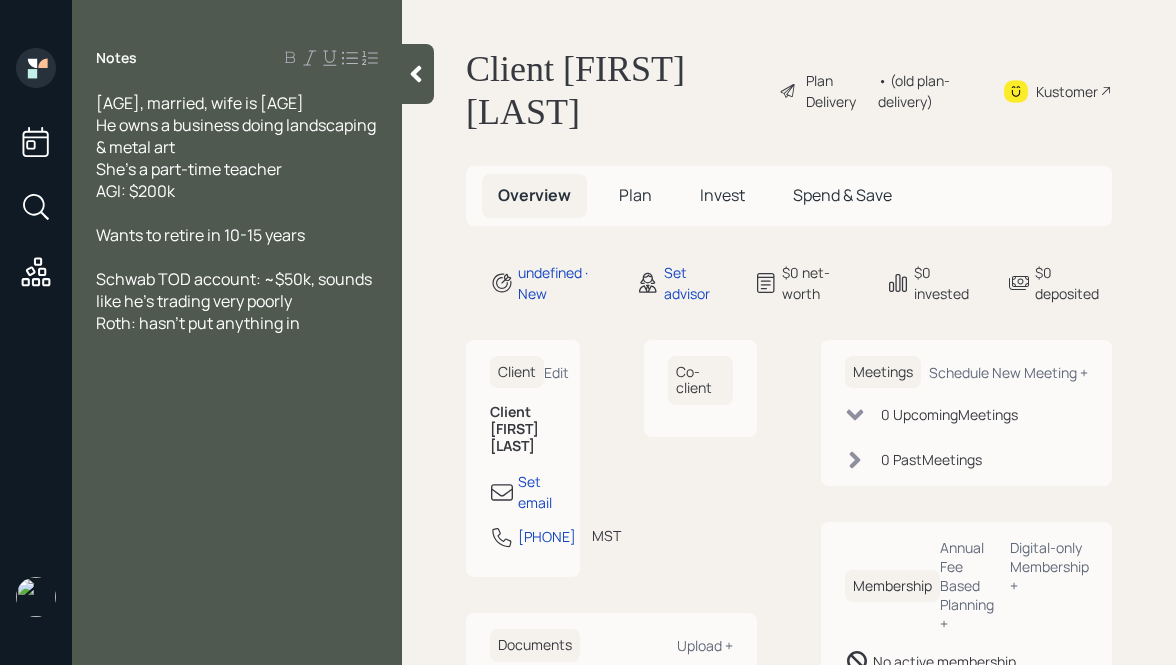 click on "AGI: $200k" at bounding box center (200, 103) 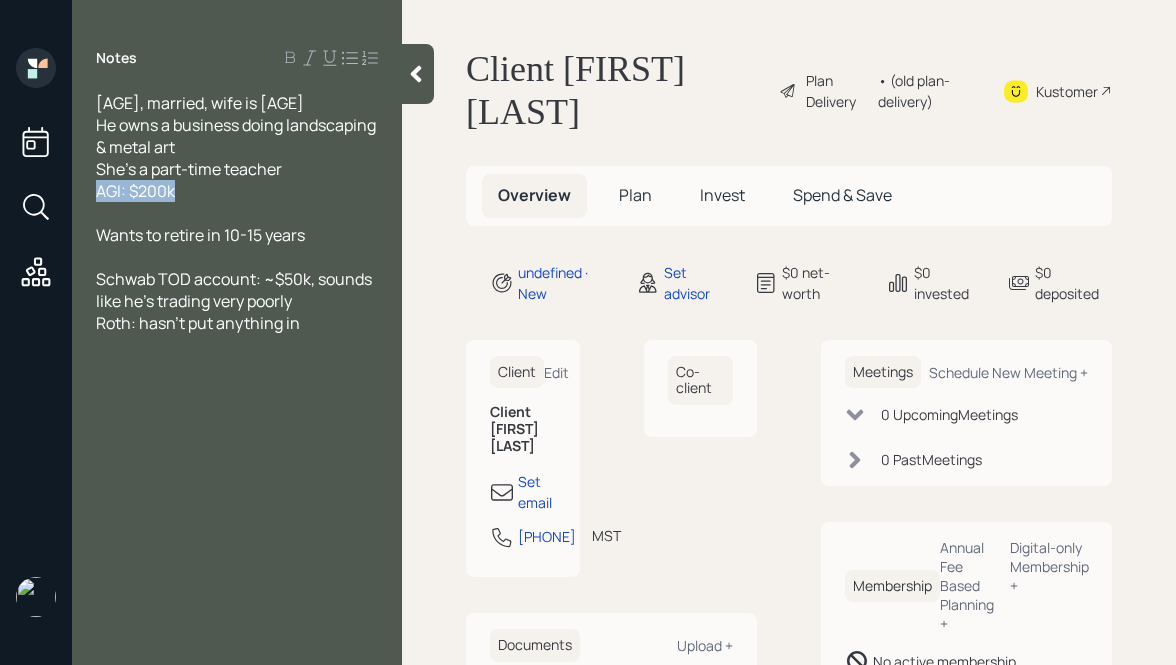 drag, startPoint x: 173, startPoint y: 190, endPoint x: 74, endPoint y: 190, distance: 99 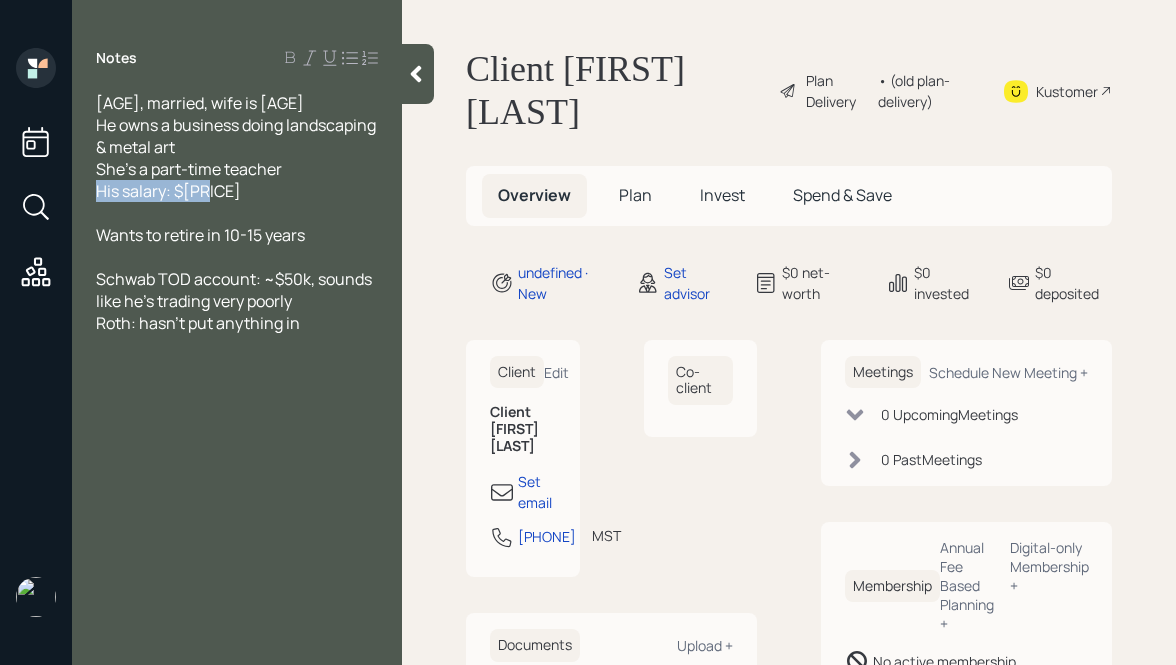 drag, startPoint x: 216, startPoint y: 190, endPoint x: 36, endPoint y: 190, distance: 180 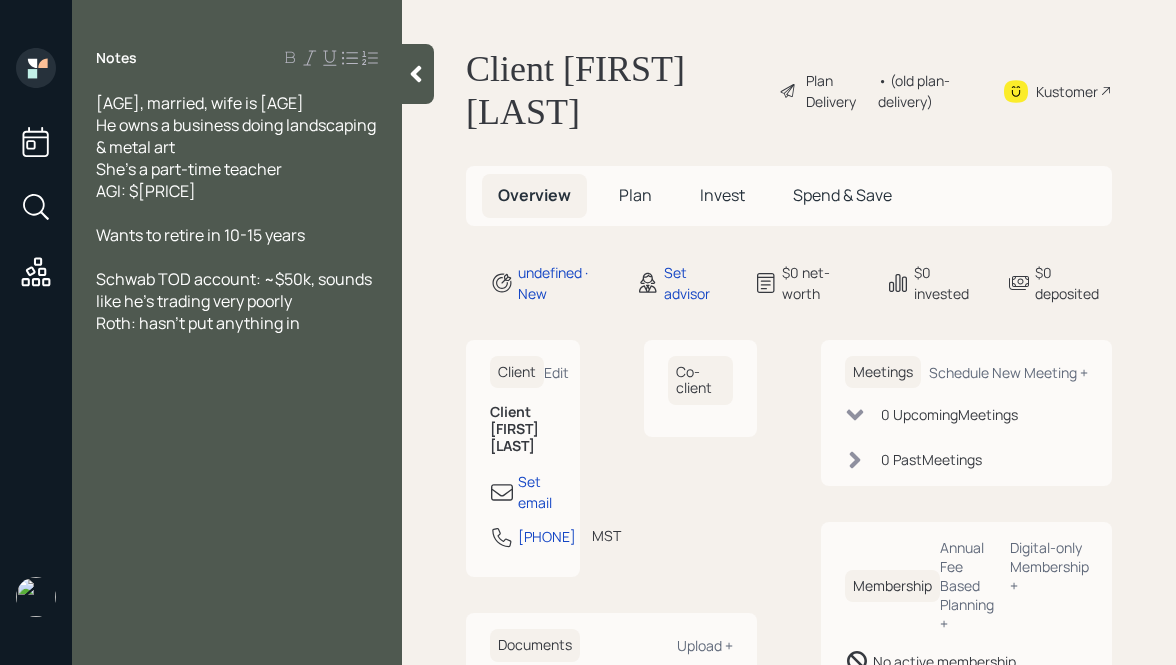 click on "Roth: hasn't put anything in" at bounding box center (237, 103) 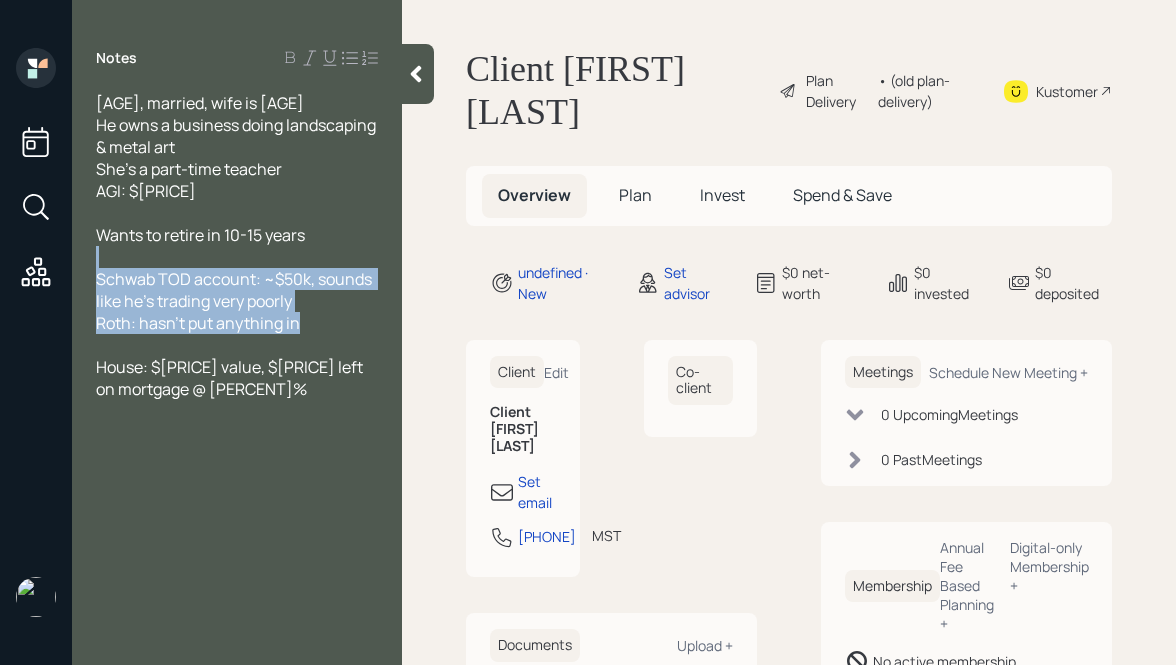 drag, startPoint x: 316, startPoint y: 327, endPoint x: 186, endPoint y: 261, distance: 145.79437 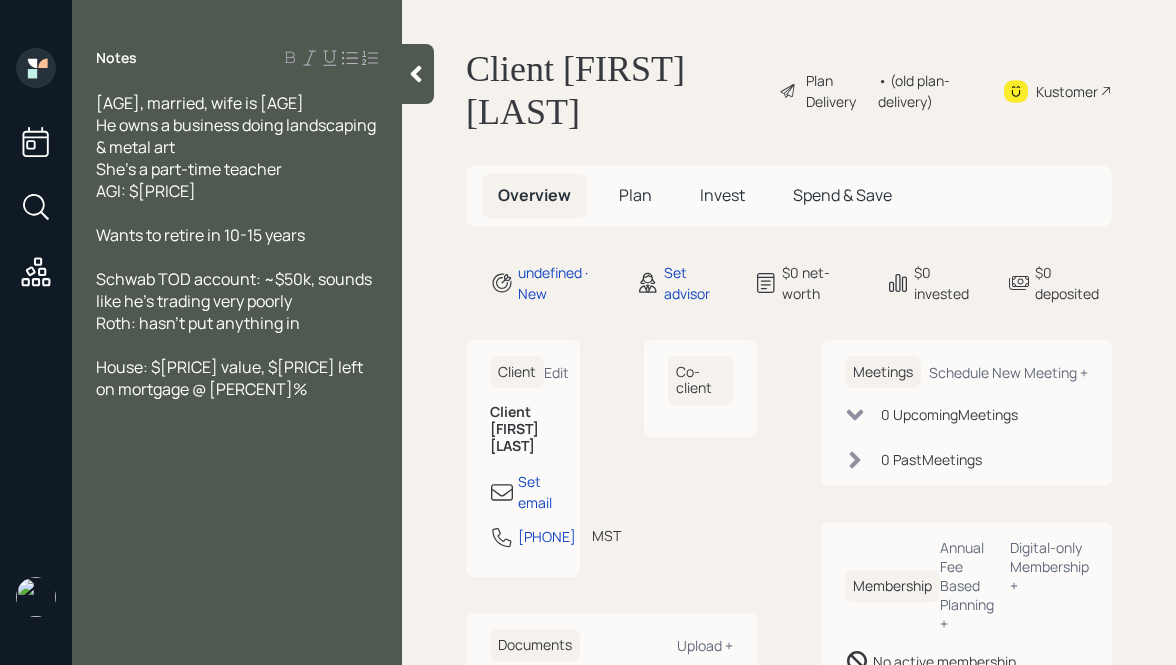click on "Wants to retire in 10-15 years" at bounding box center [237, 103] 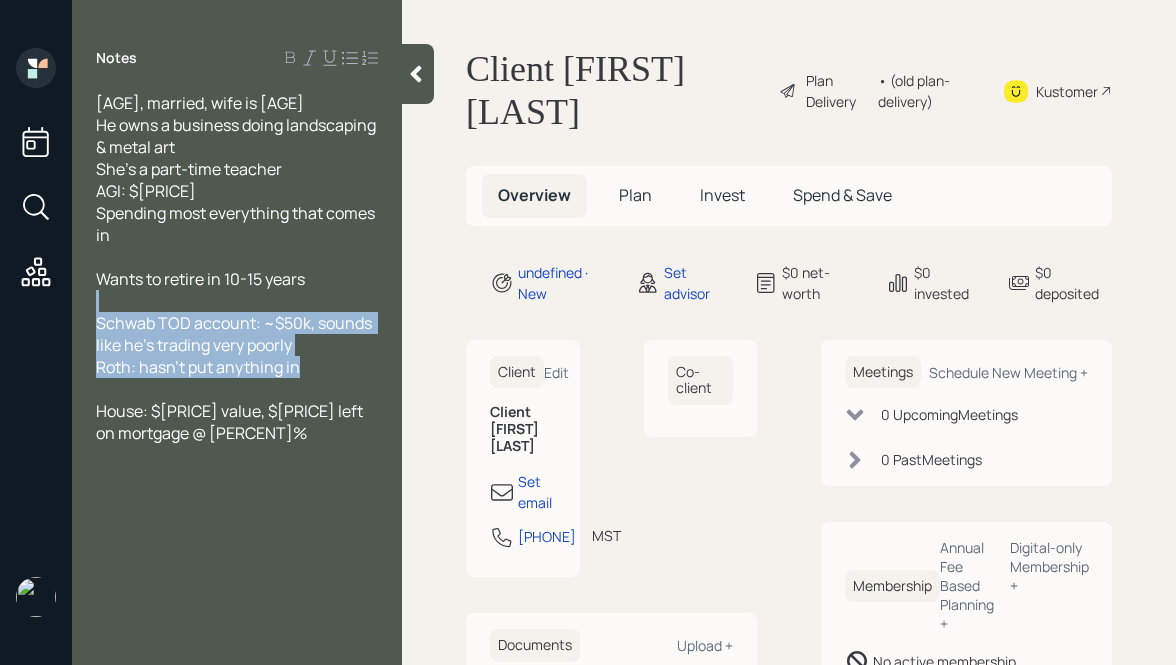 drag, startPoint x: 309, startPoint y: 367, endPoint x: 170, endPoint y: 291, distance: 158.42033 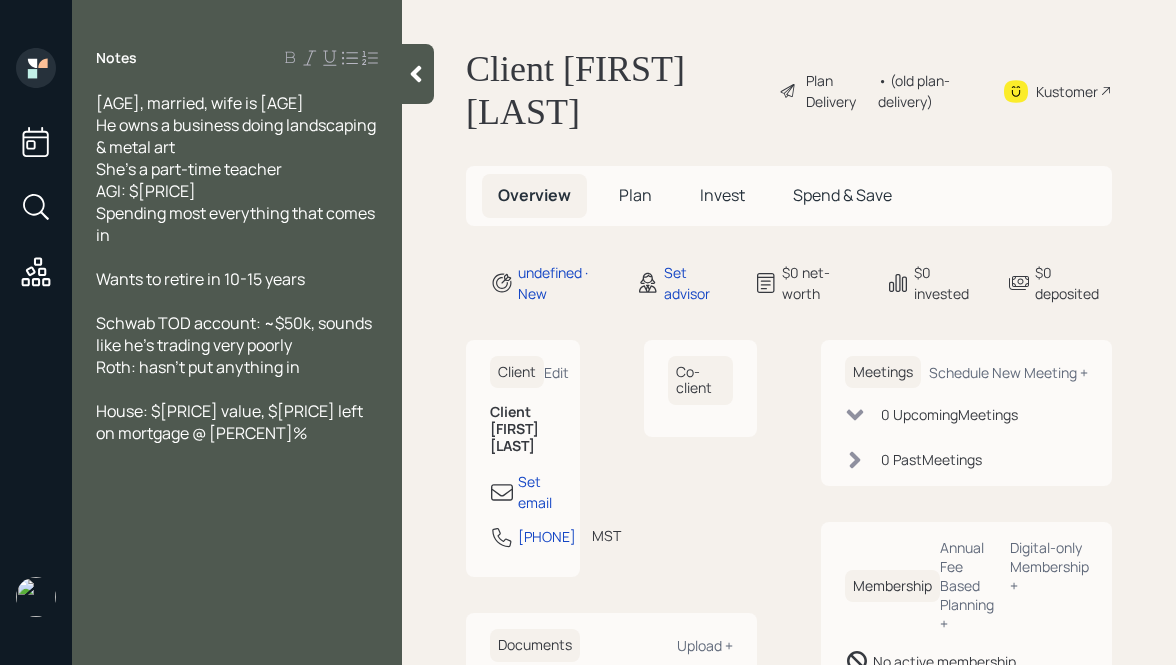 click at bounding box center (416, 74) 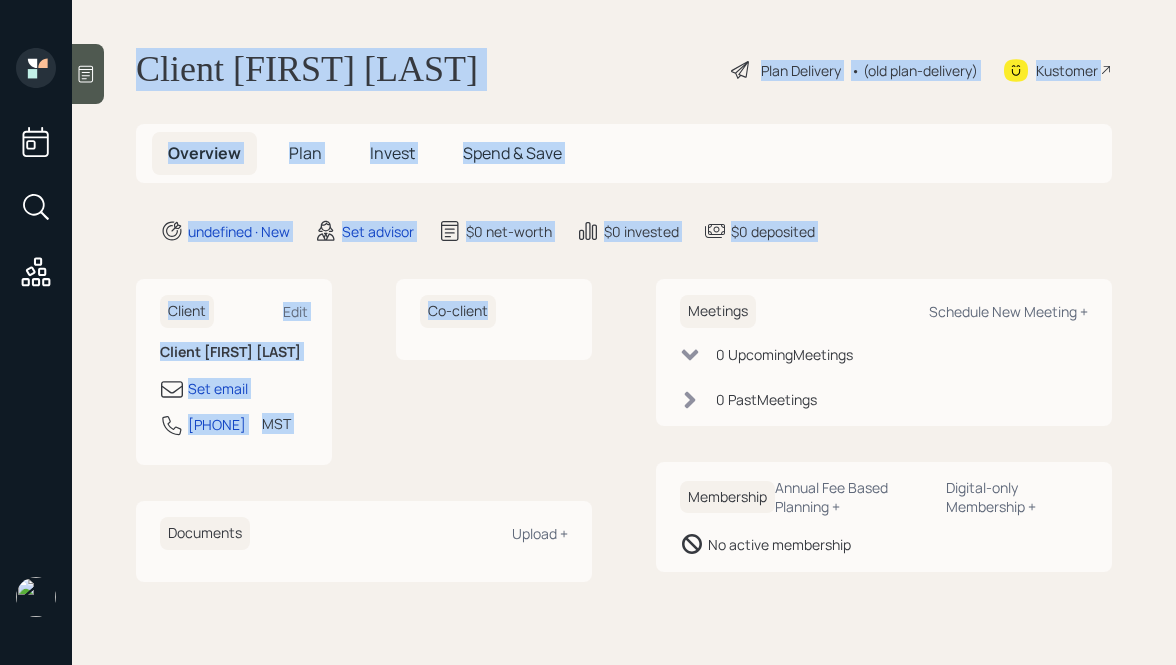 drag, startPoint x: 132, startPoint y: 61, endPoint x: 556, endPoint y: 519, distance: 624.1314 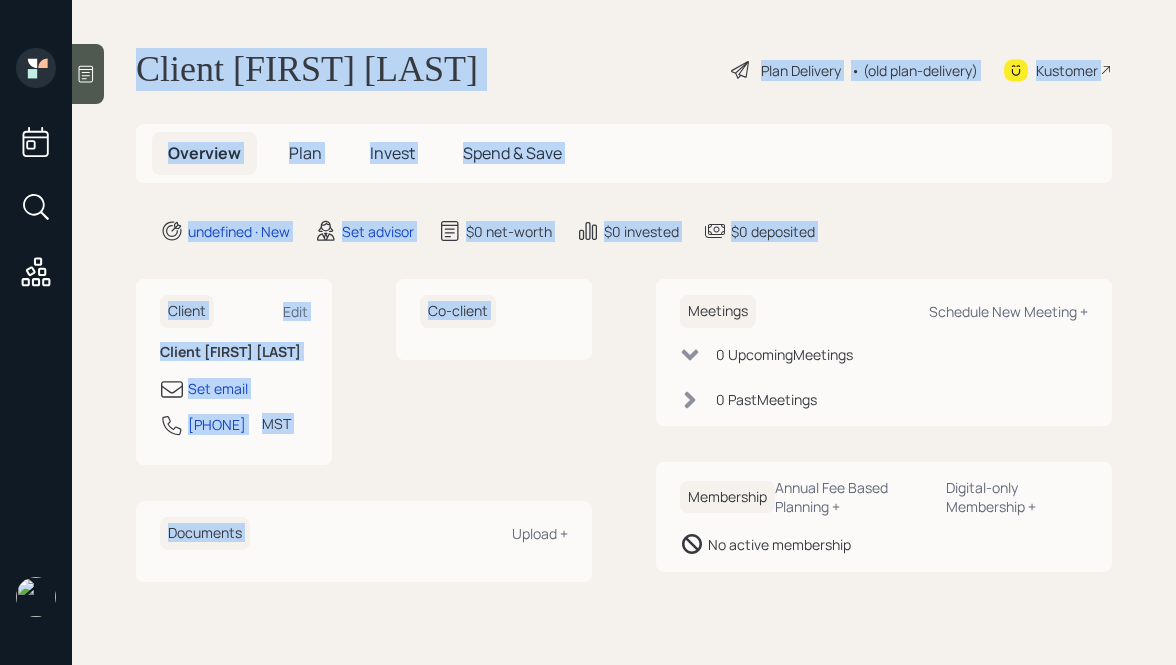 click on "Co-client" at bounding box center (494, 372) 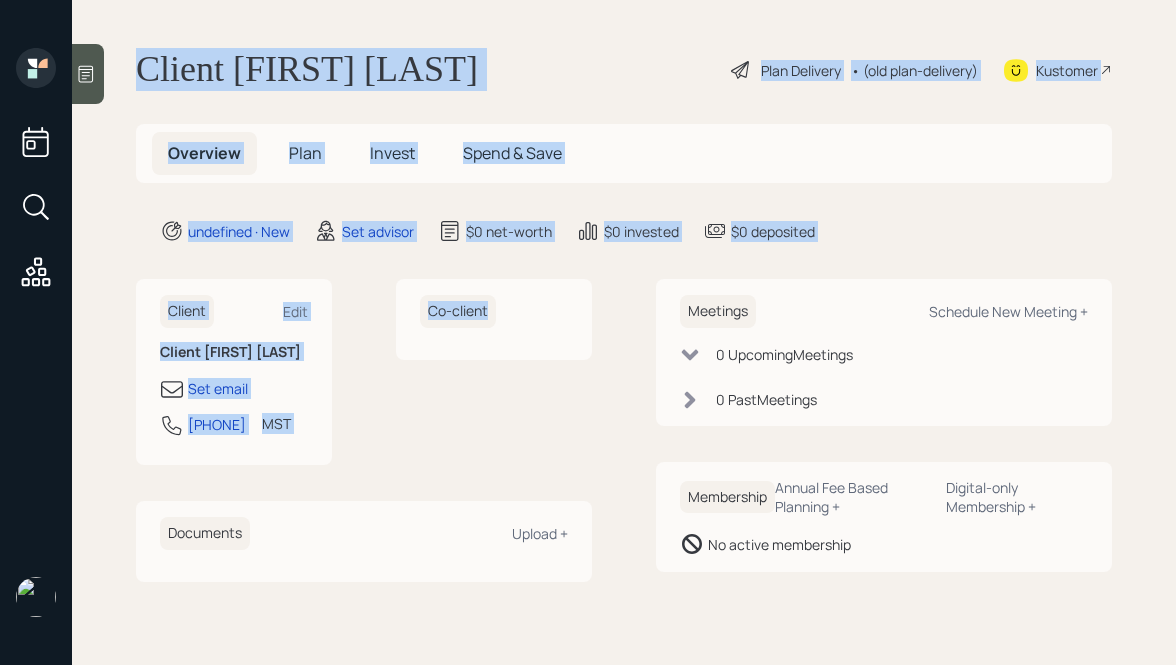 drag, startPoint x: 439, startPoint y: 458, endPoint x: 179, endPoint y: 0, distance: 526.65356 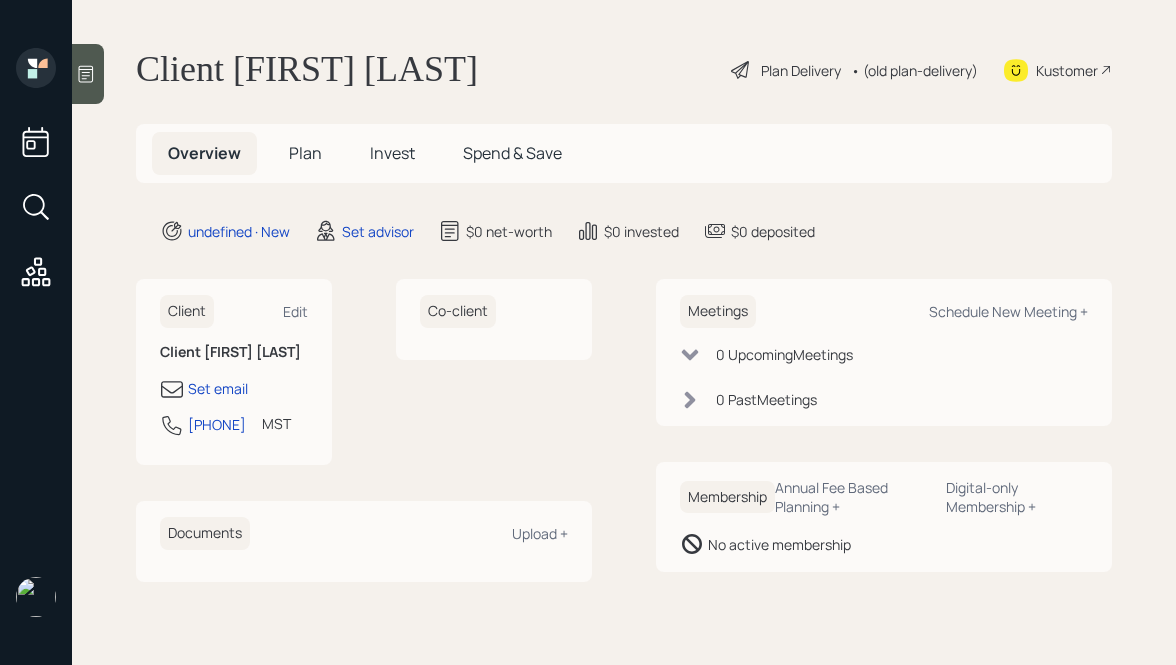 click at bounding box center (86, 74) 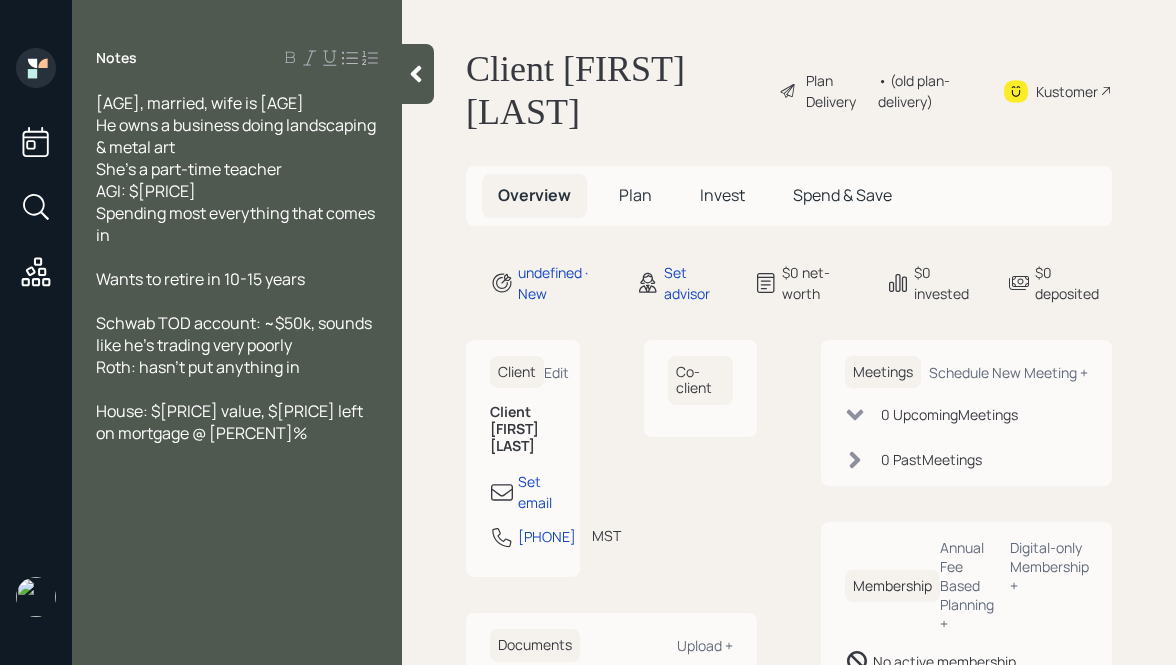 click at bounding box center (416, 74) 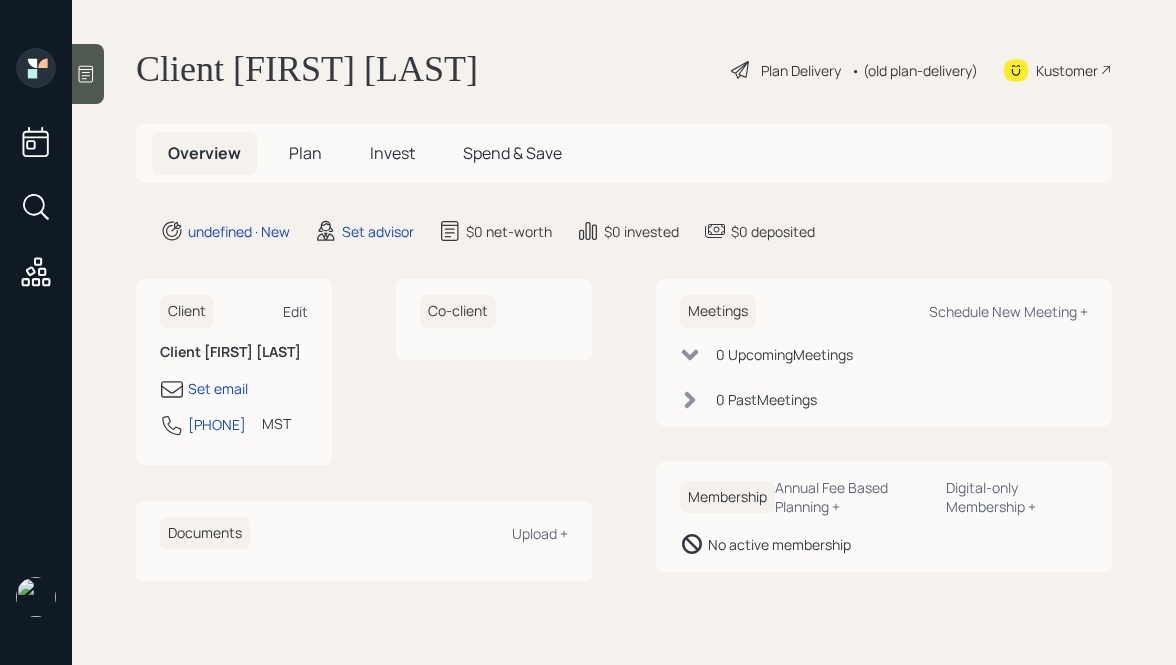 click on "Edit" at bounding box center (295, 311) 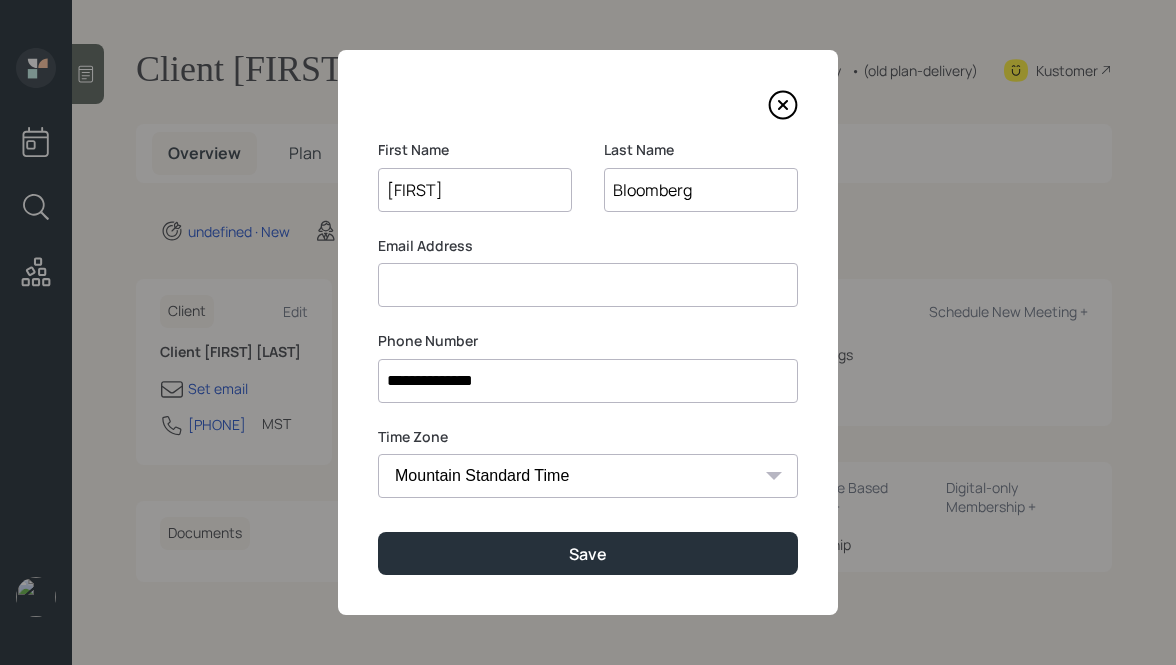 drag, startPoint x: 440, startPoint y: 190, endPoint x: 420, endPoint y: 190, distance: 20 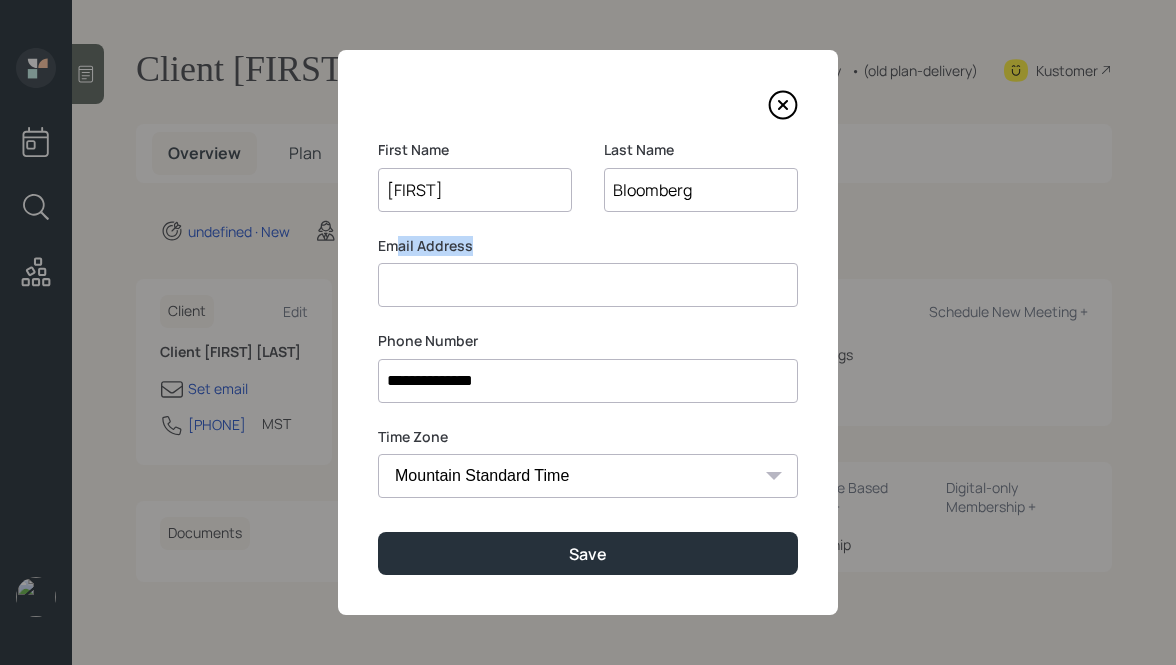 drag, startPoint x: 478, startPoint y: 246, endPoint x: 400, endPoint y: 241, distance: 78.160095 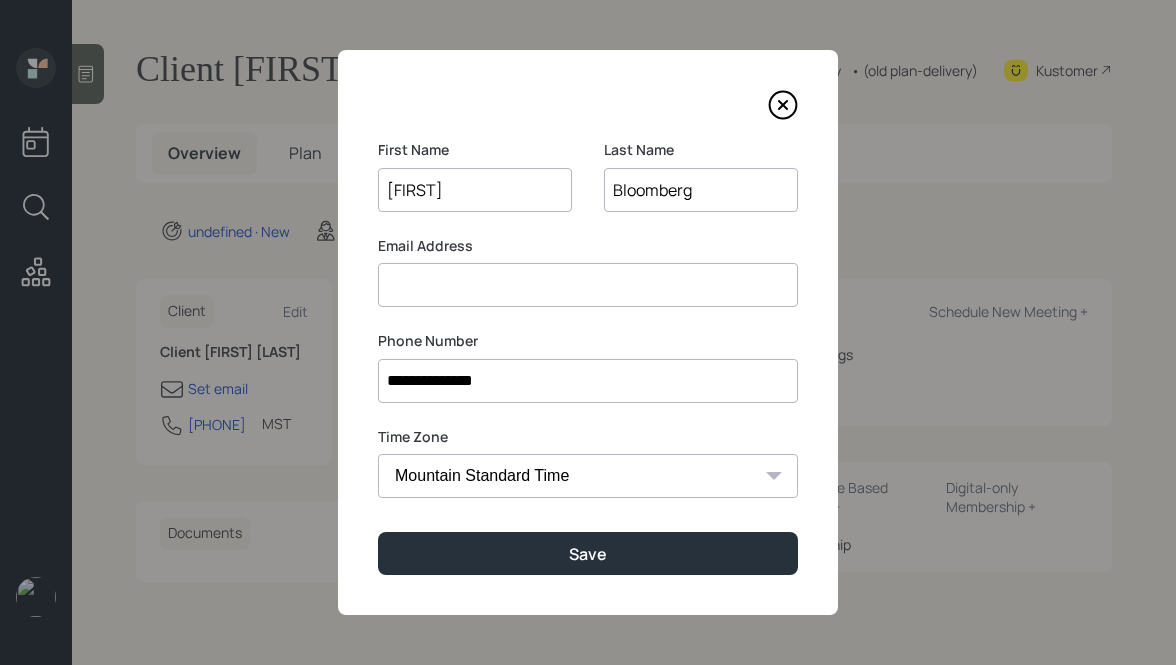 click at bounding box center [588, 285] 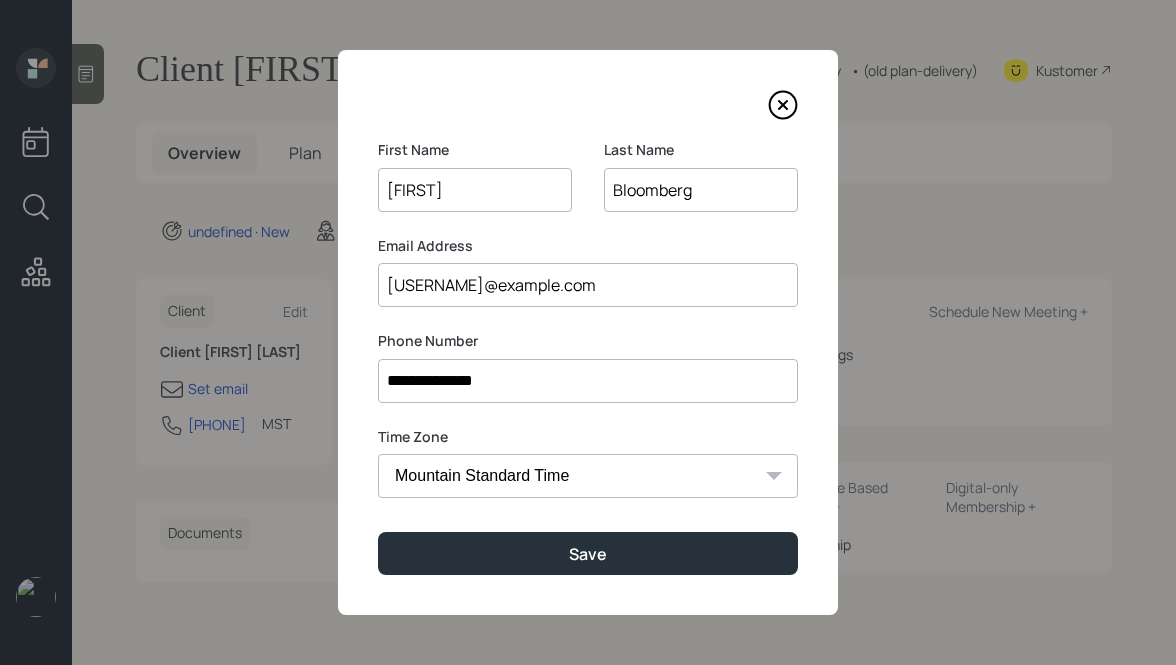 type on "[USERNAME]@example.com" 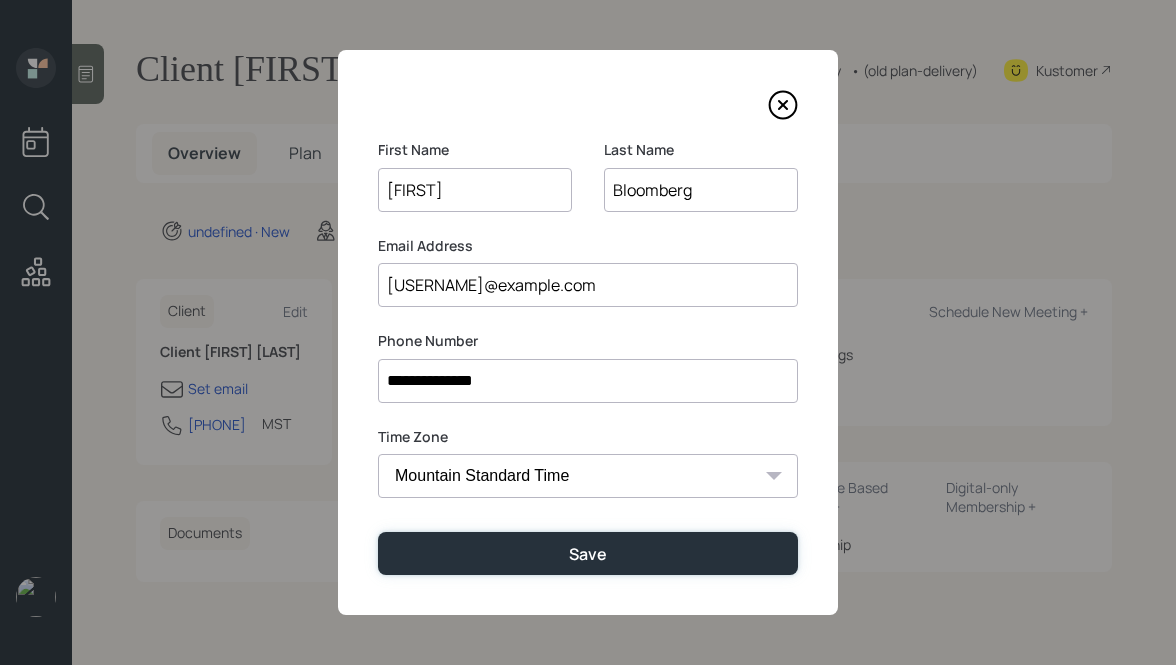 type 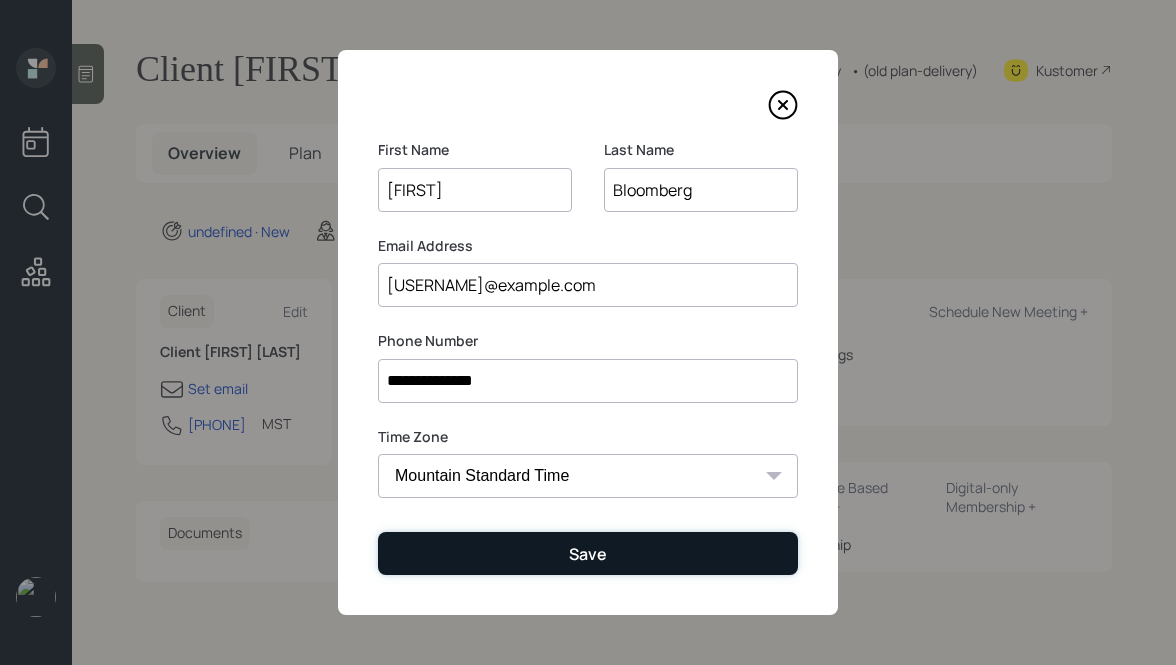 click on "Save" at bounding box center [588, 553] 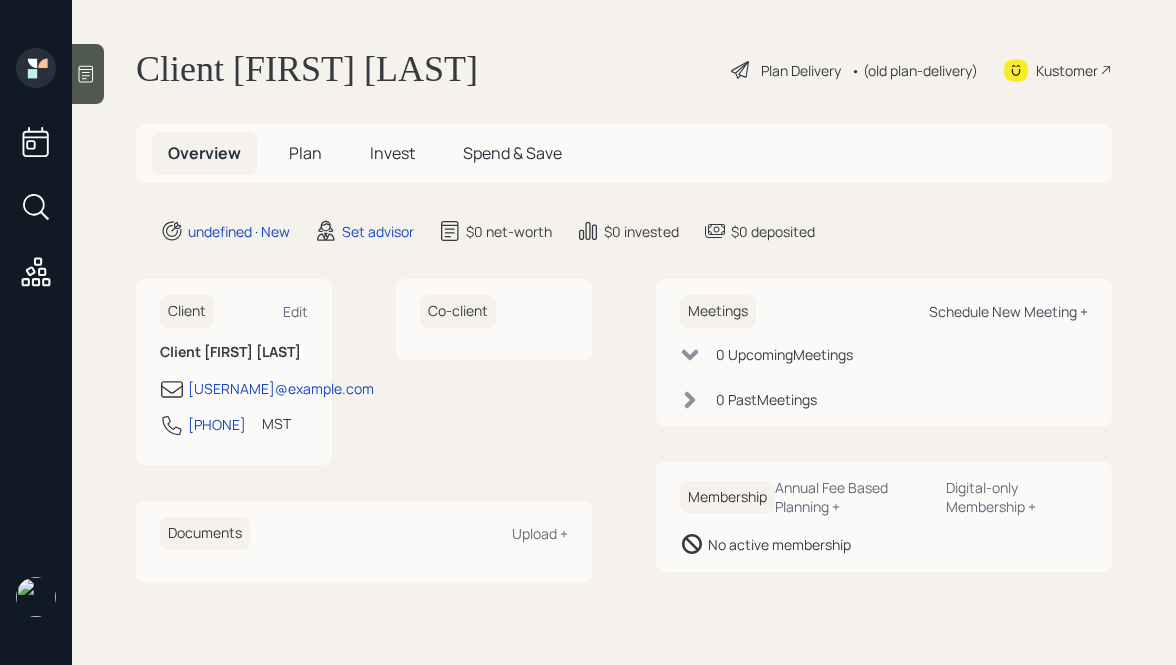 click on "Schedule New Meeting +" at bounding box center [295, 311] 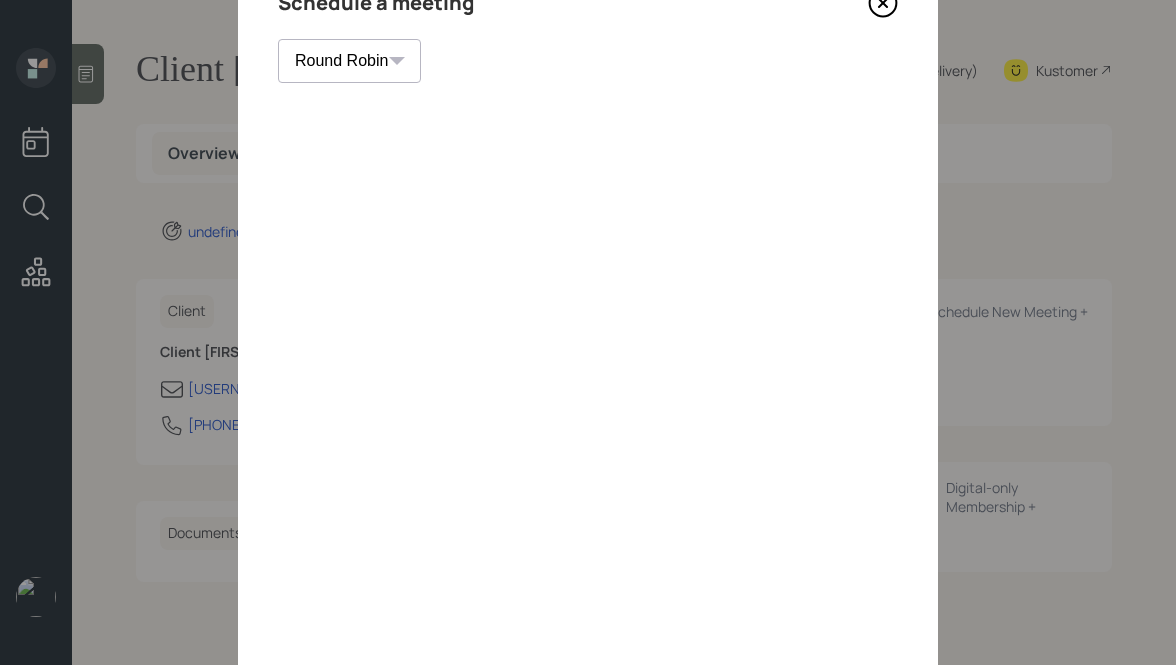 scroll, scrollTop: 0, scrollLeft: 0, axis: both 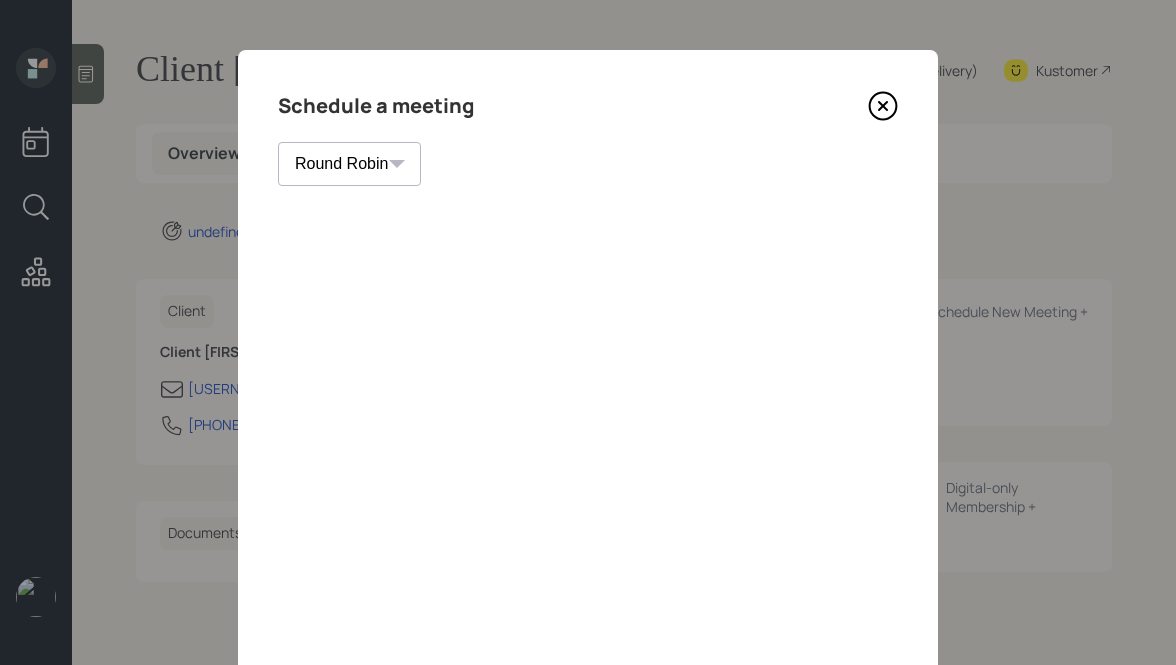 click at bounding box center [883, 106] 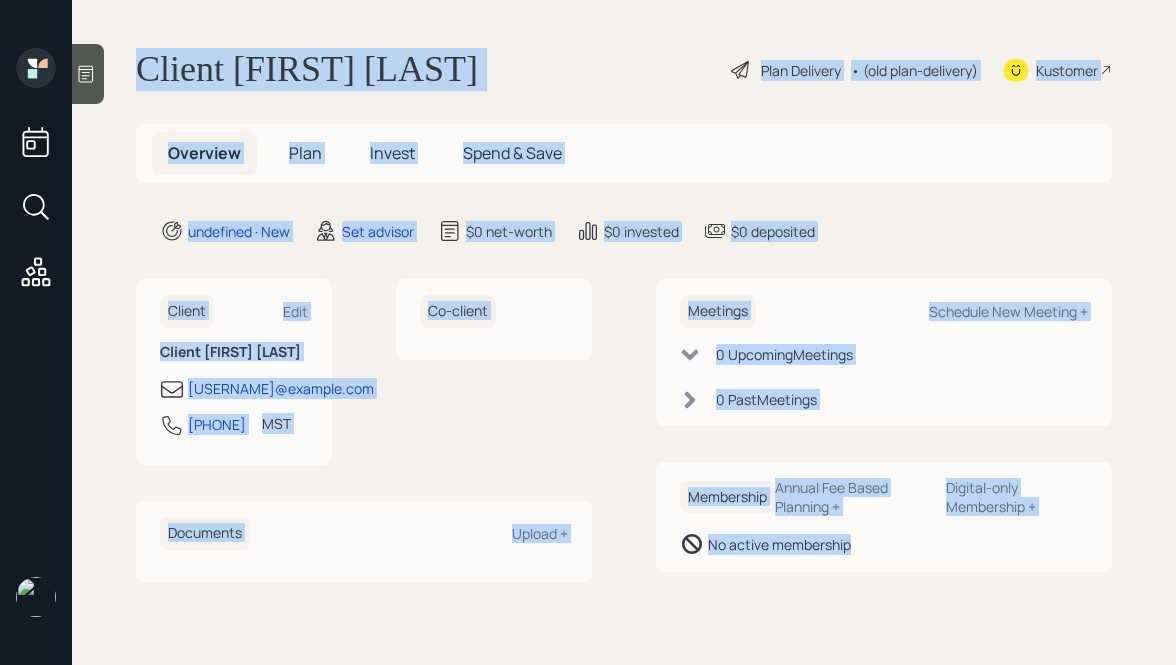 drag, startPoint x: 123, startPoint y: 57, endPoint x: 734, endPoint y: 629, distance: 836.9618 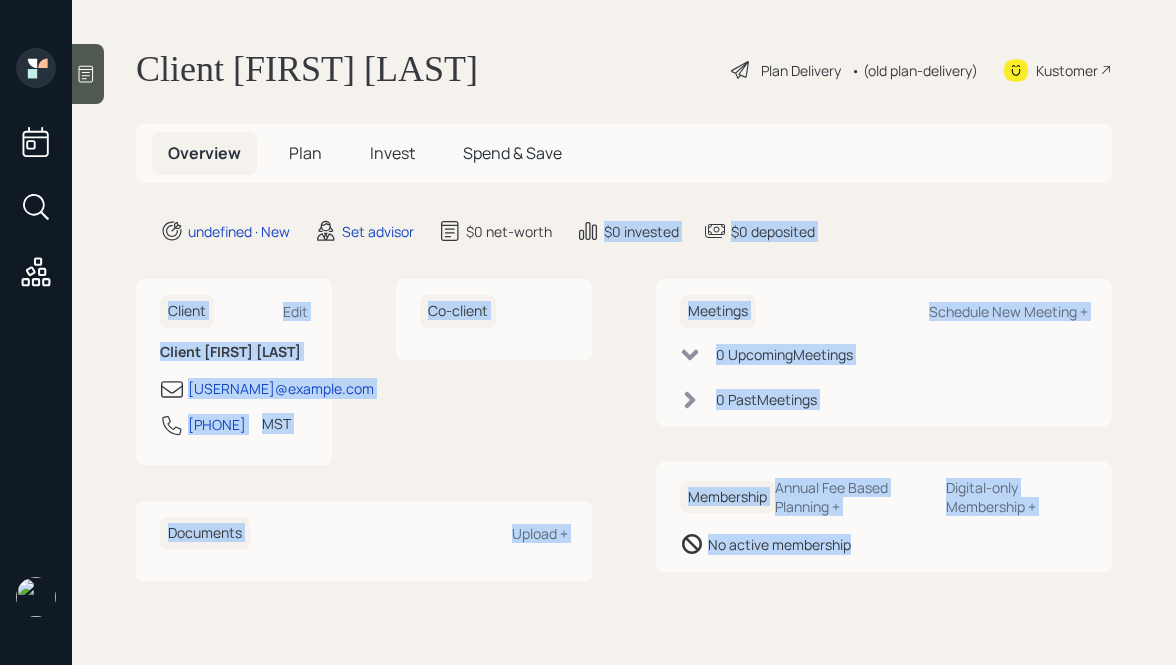 drag, startPoint x: 870, startPoint y: 638, endPoint x: 542, endPoint y: 228, distance: 525.0562 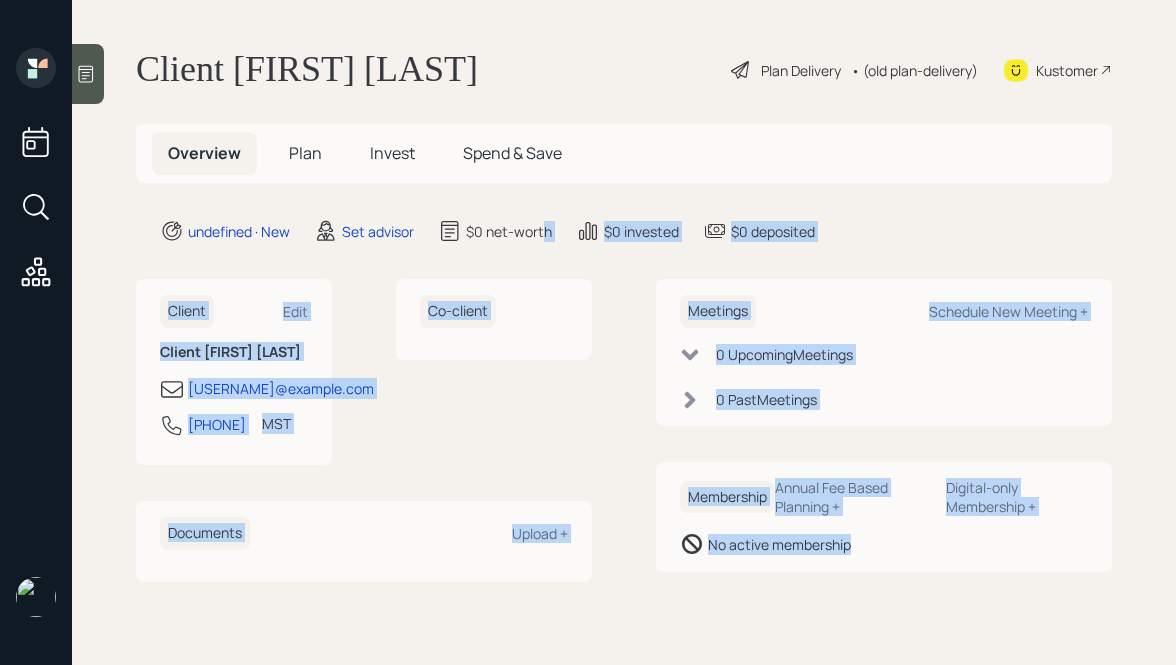 click on "$0 net-worth" at bounding box center [239, 231] 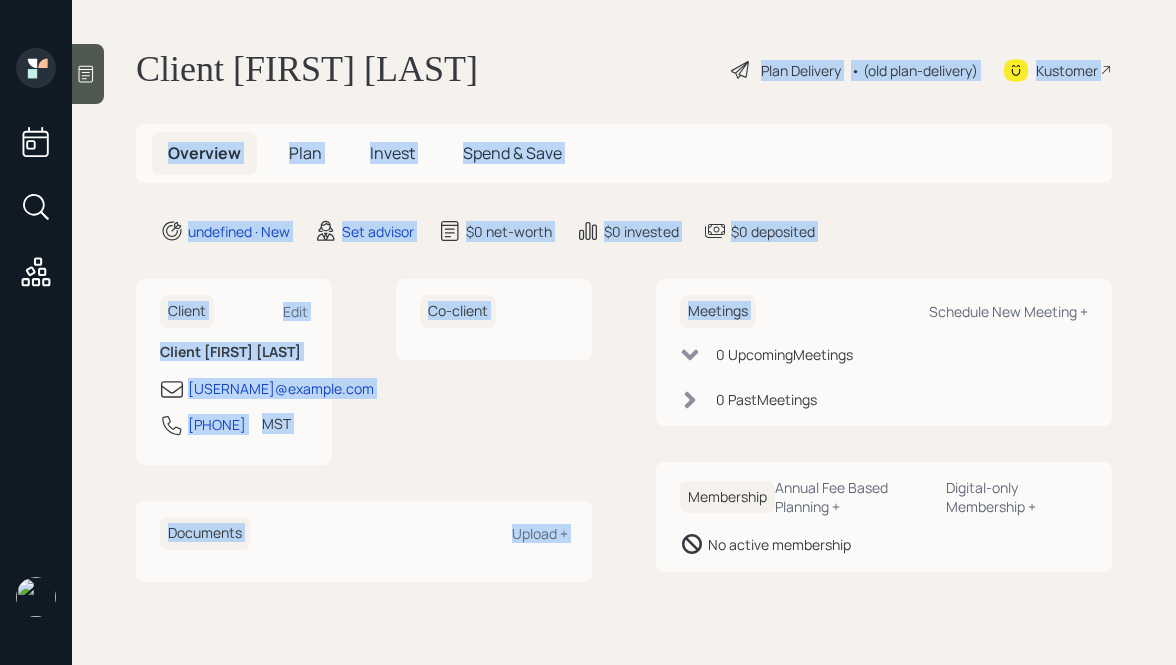 drag, startPoint x: 926, startPoint y: 258, endPoint x: 567, endPoint y: 48, distance: 415.90985 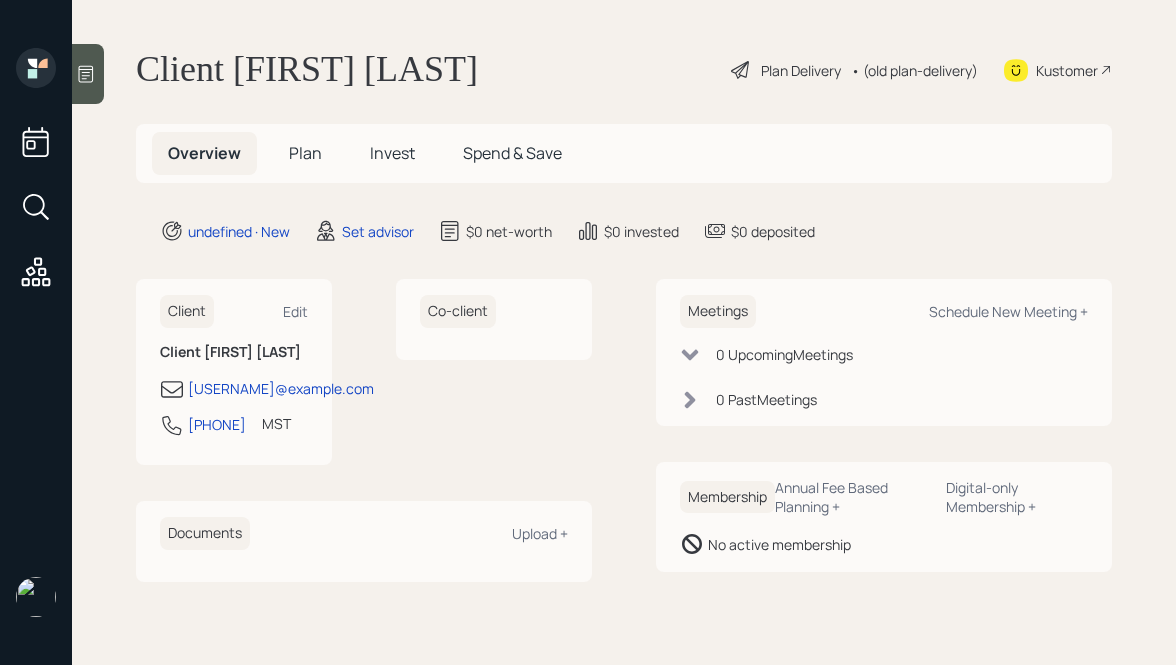 click on "Client Edit [FIRST] [USERNAME]@example.com [PHONE] MST Currently [TIME] Co-client Documents Upload + Meetings Schedule New Meeting + 0 Upcoming Meetings 0 Past Meetings Membership Annual Fee Based Planning + Digital-only Membership + No active membership" at bounding box center (624, 332) 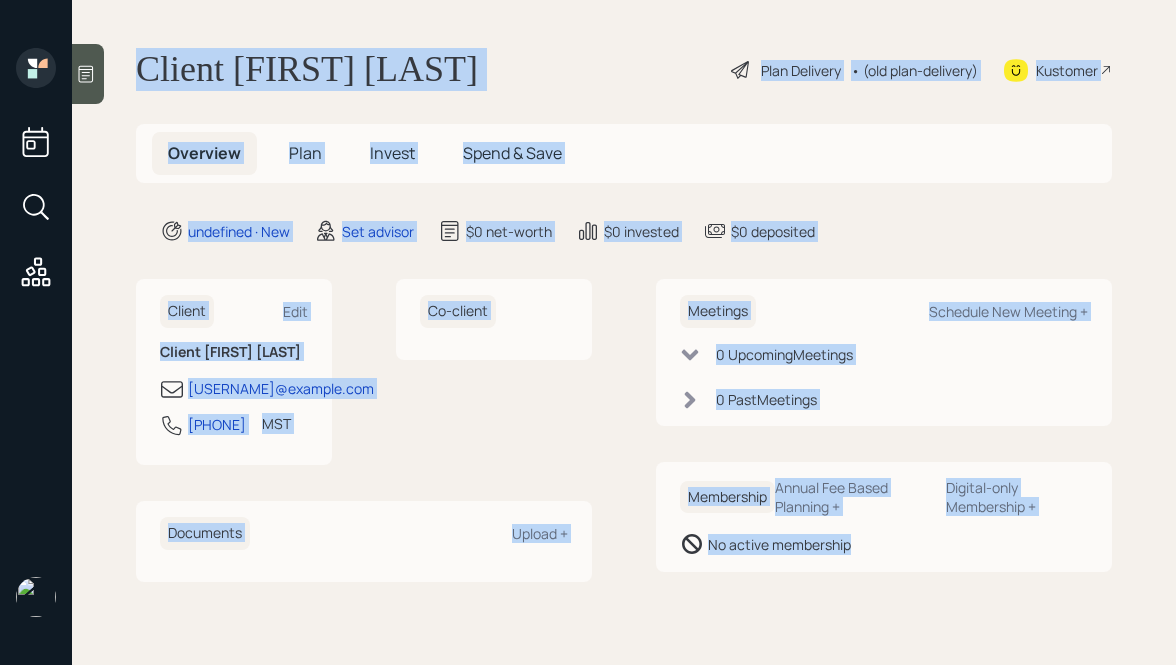 drag, startPoint x: 131, startPoint y: 51, endPoint x: 904, endPoint y: 613, distance: 955.7055 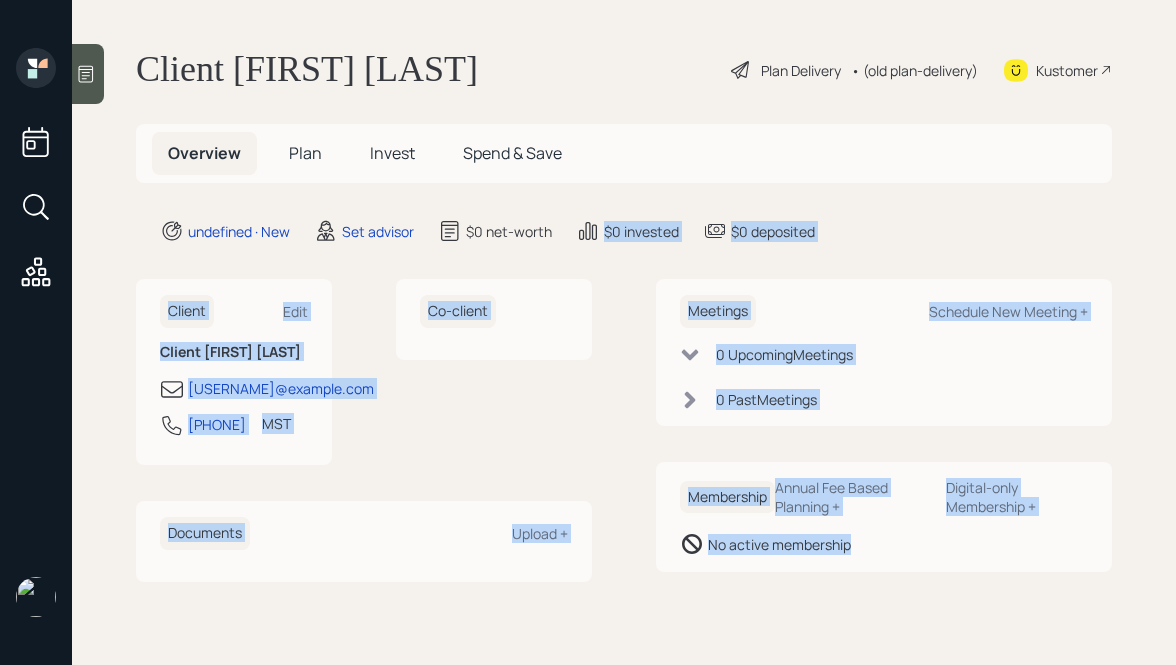 drag, startPoint x: 935, startPoint y: 618, endPoint x: 642, endPoint y: 194, distance: 515.3882 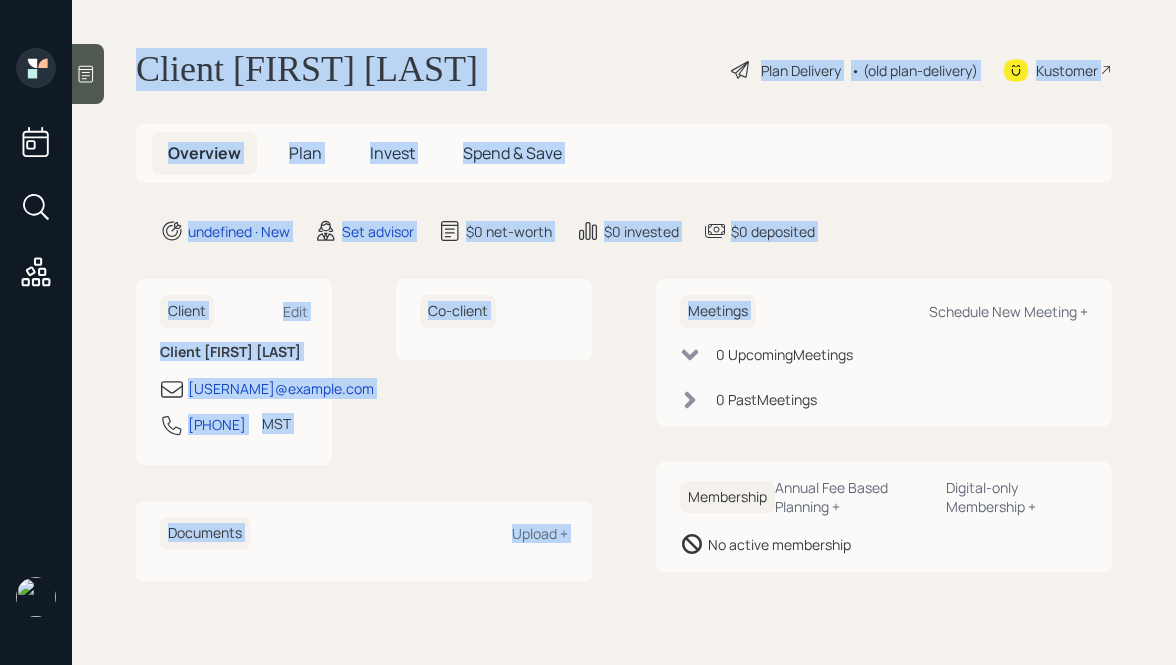 drag, startPoint x: 866, startPoint y: 245, endPoint x: 436, endPoint y: 34, distance: 478.97913 